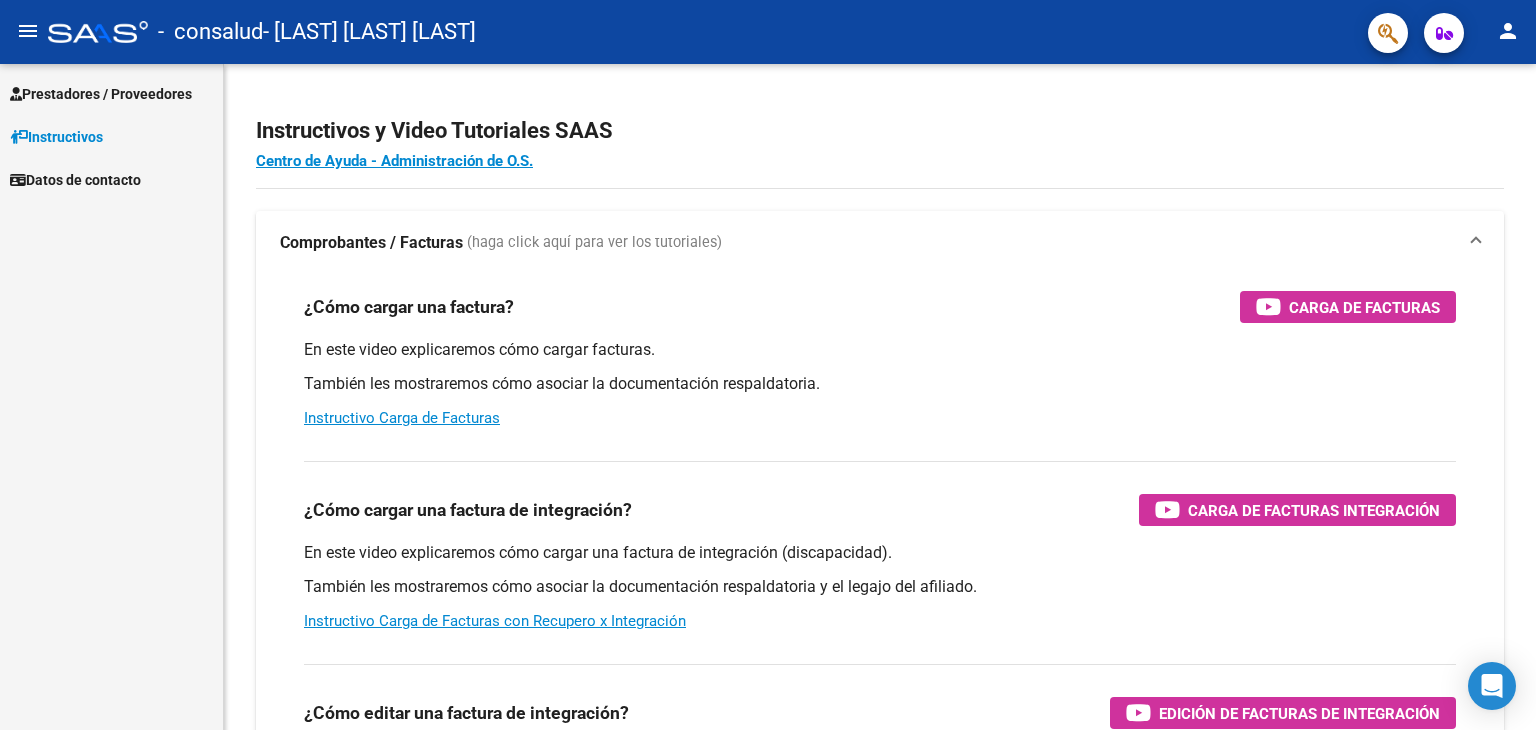 scroll, scrollTop: 0, scrollLeft: 0, axis: both 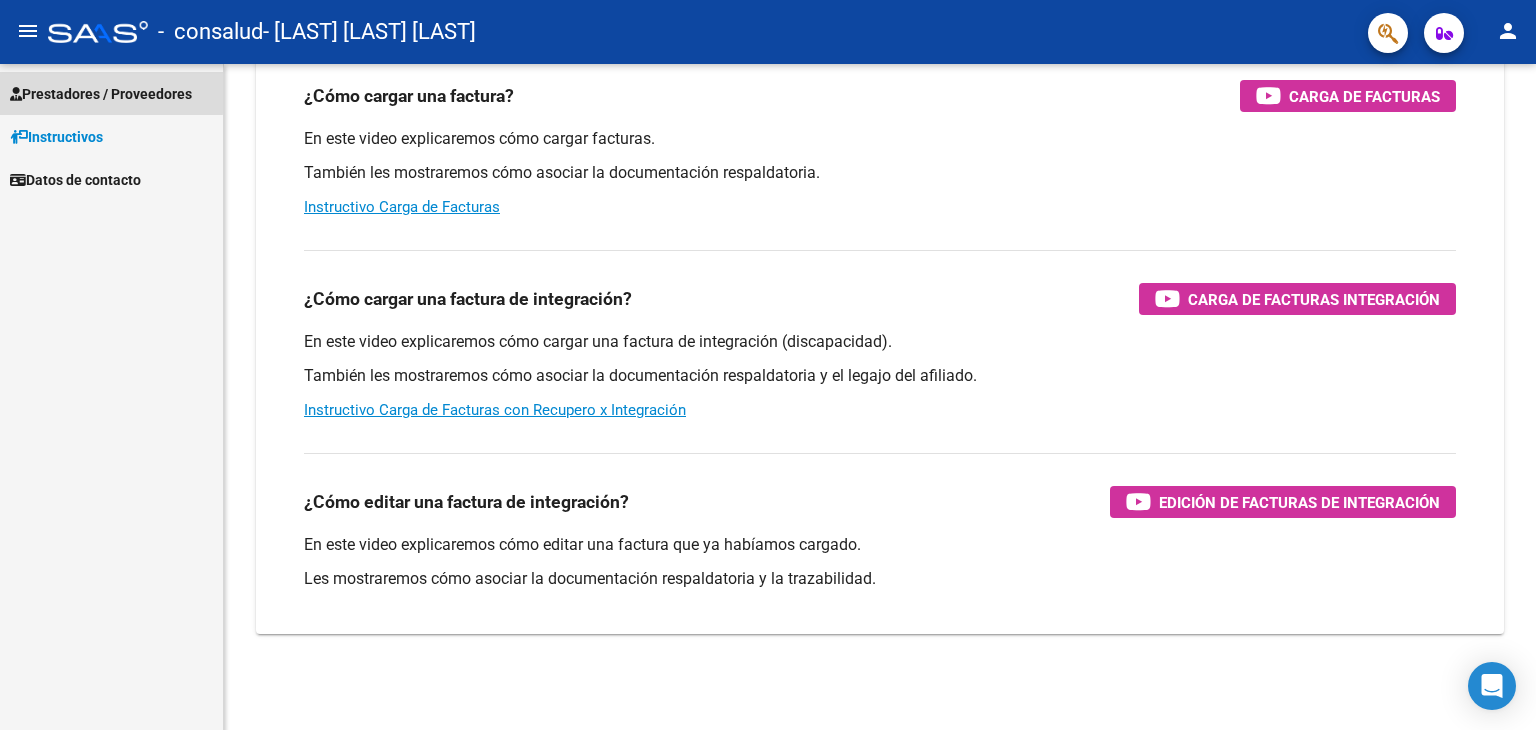 click on "Prestadores / Proveedores" at bounding box center [101, 94] 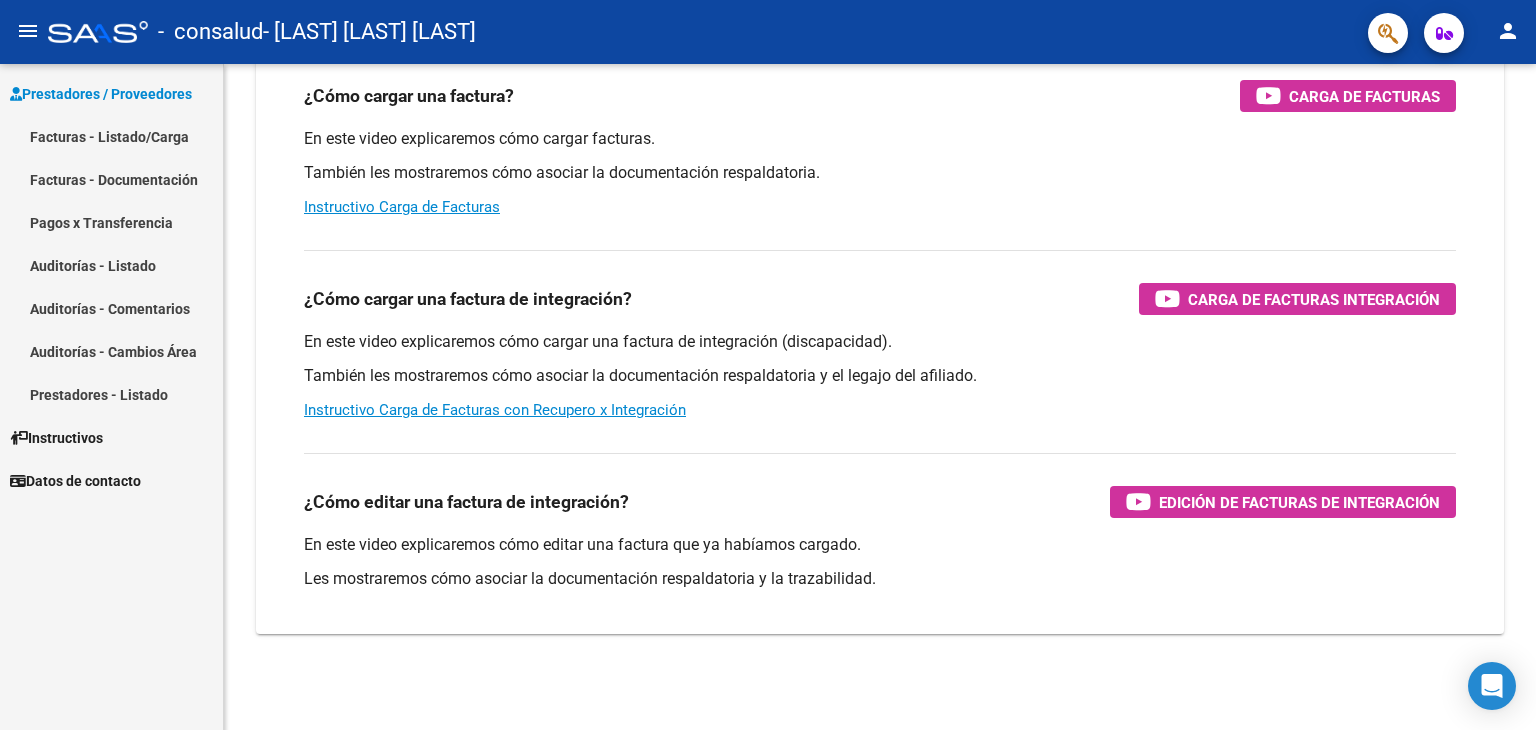 click on "Facturas - Listado/Carga" at bounding box center (111, 136) 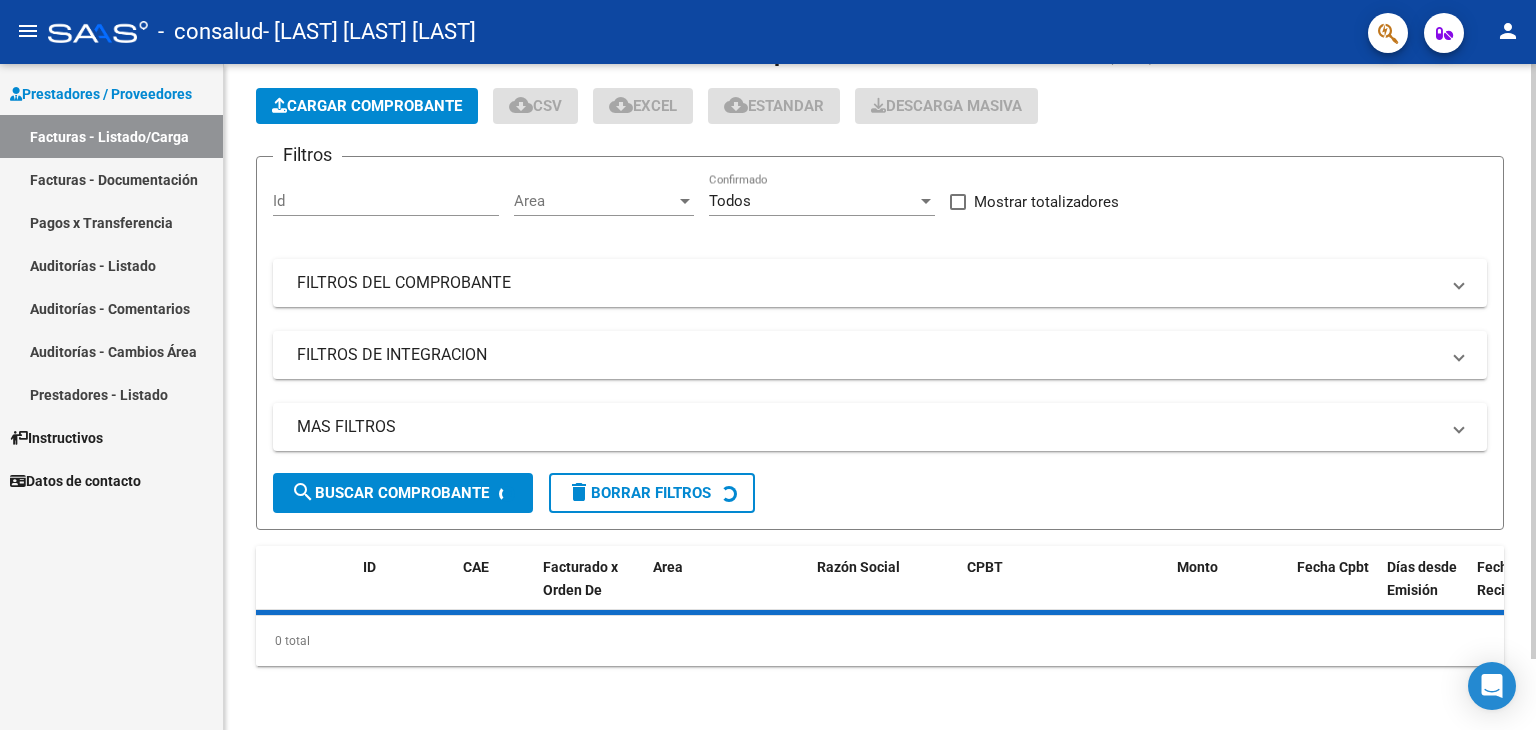 scroll, scrollTop: 0, scrollLeft: 0, axis: both 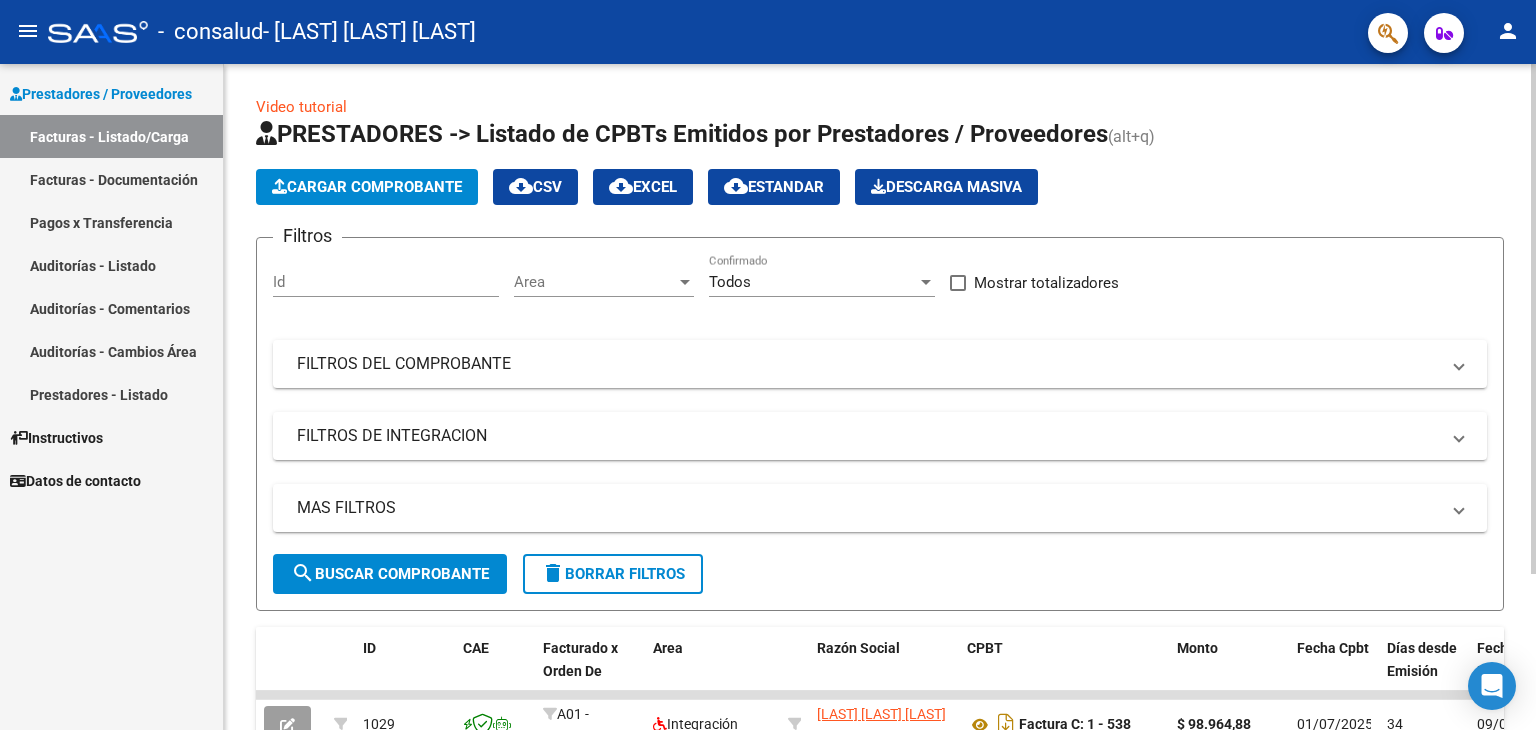 click on "Cargar Comprobante" 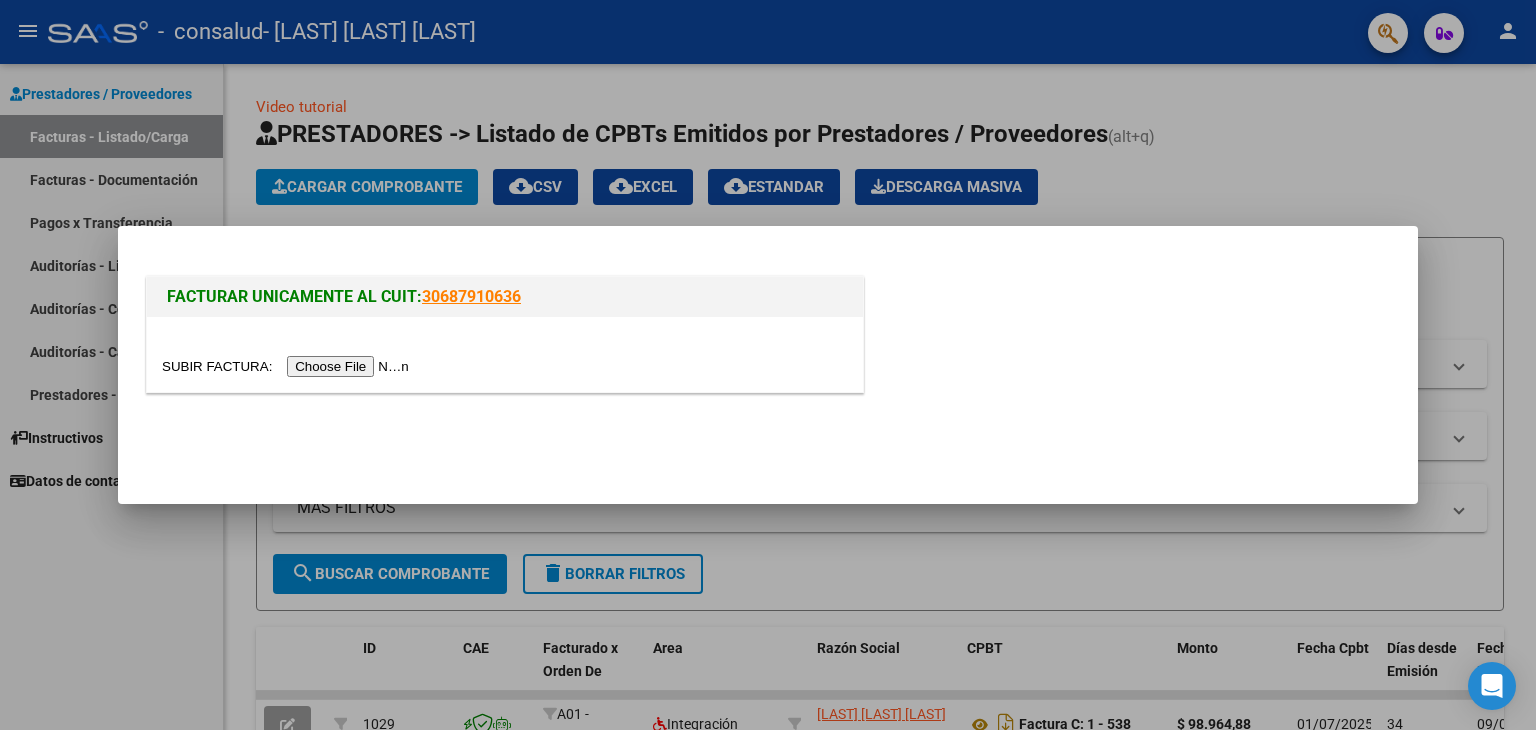 click at bounding box center (288, 366) 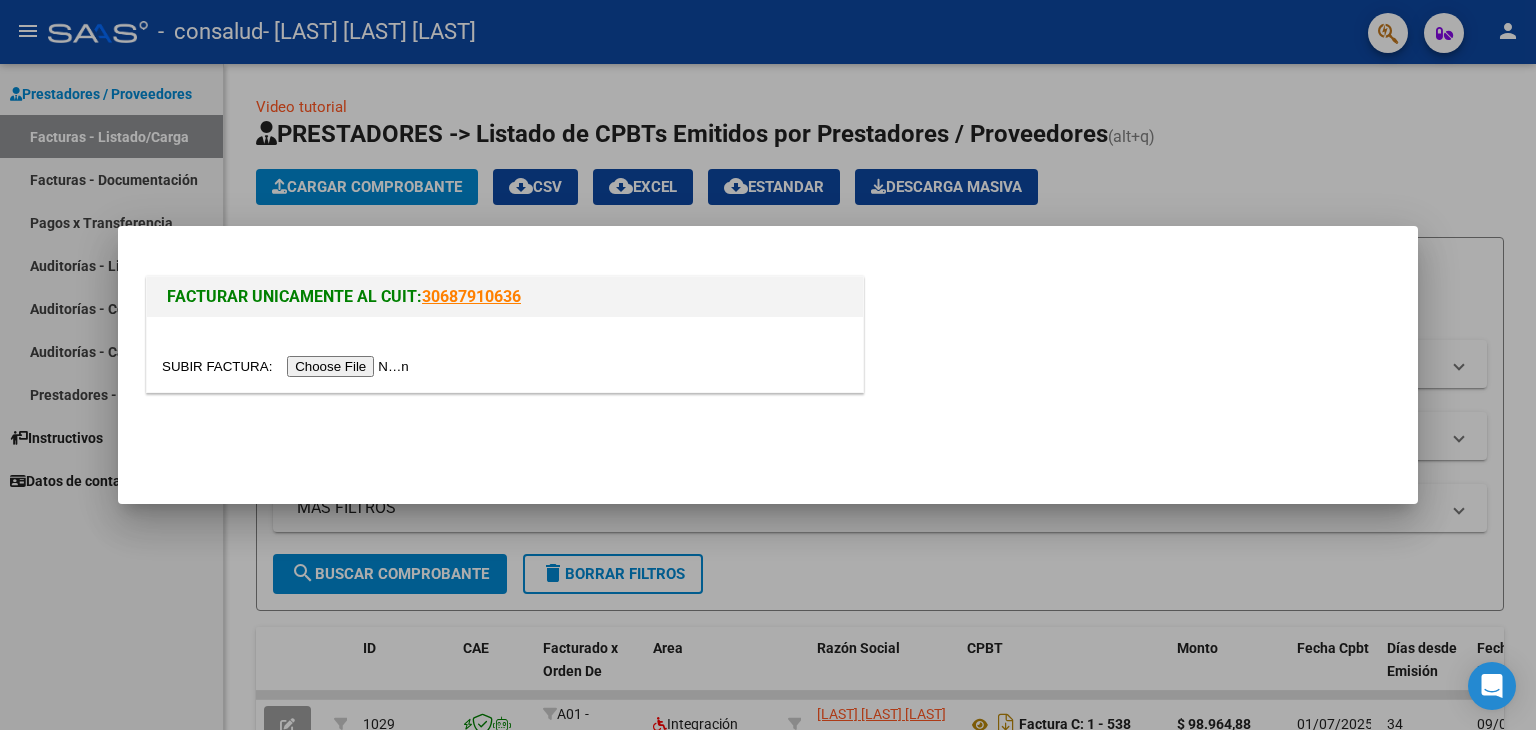 click at bounding box center (288, 366) 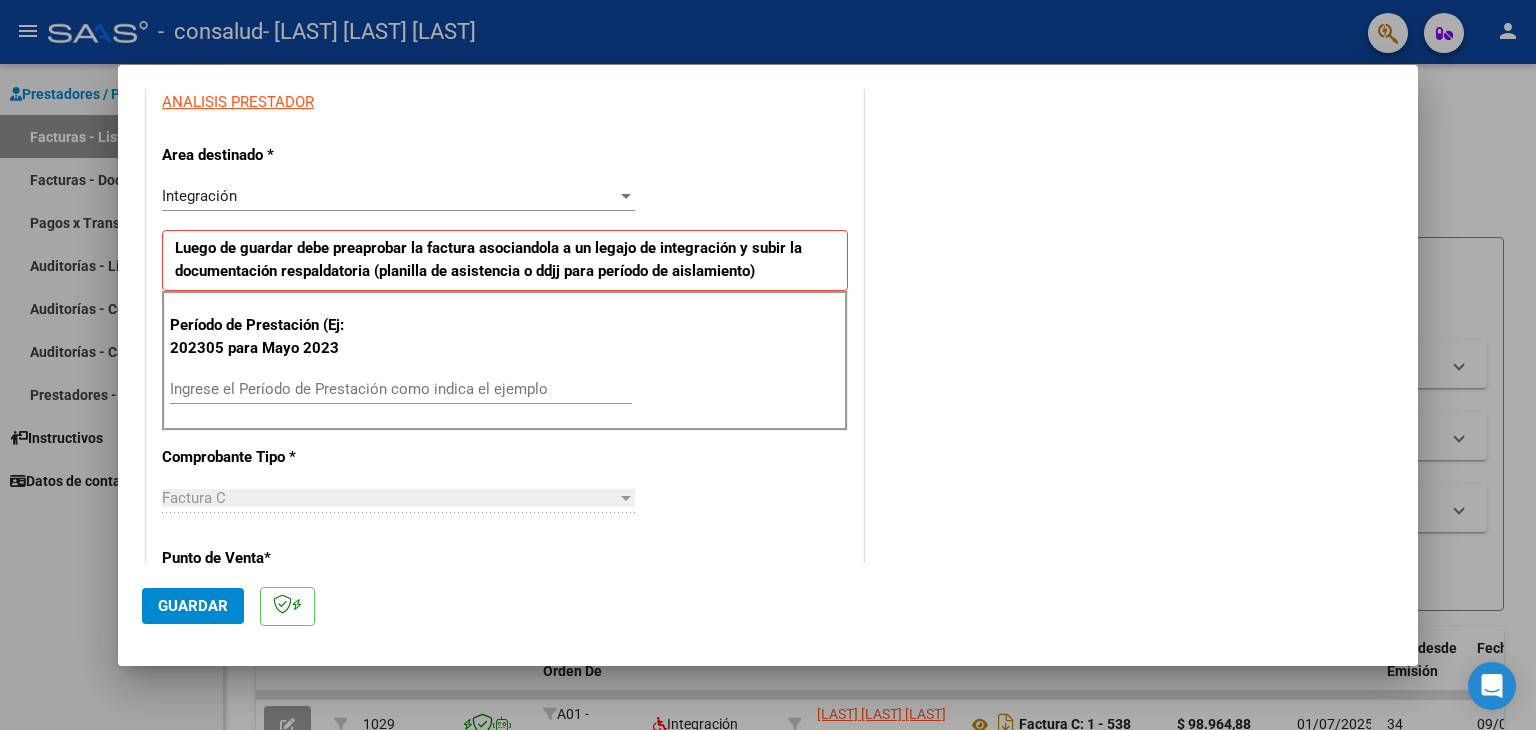 scroll, scrollTop: 400, scrollLeft: 0, axis: vertical 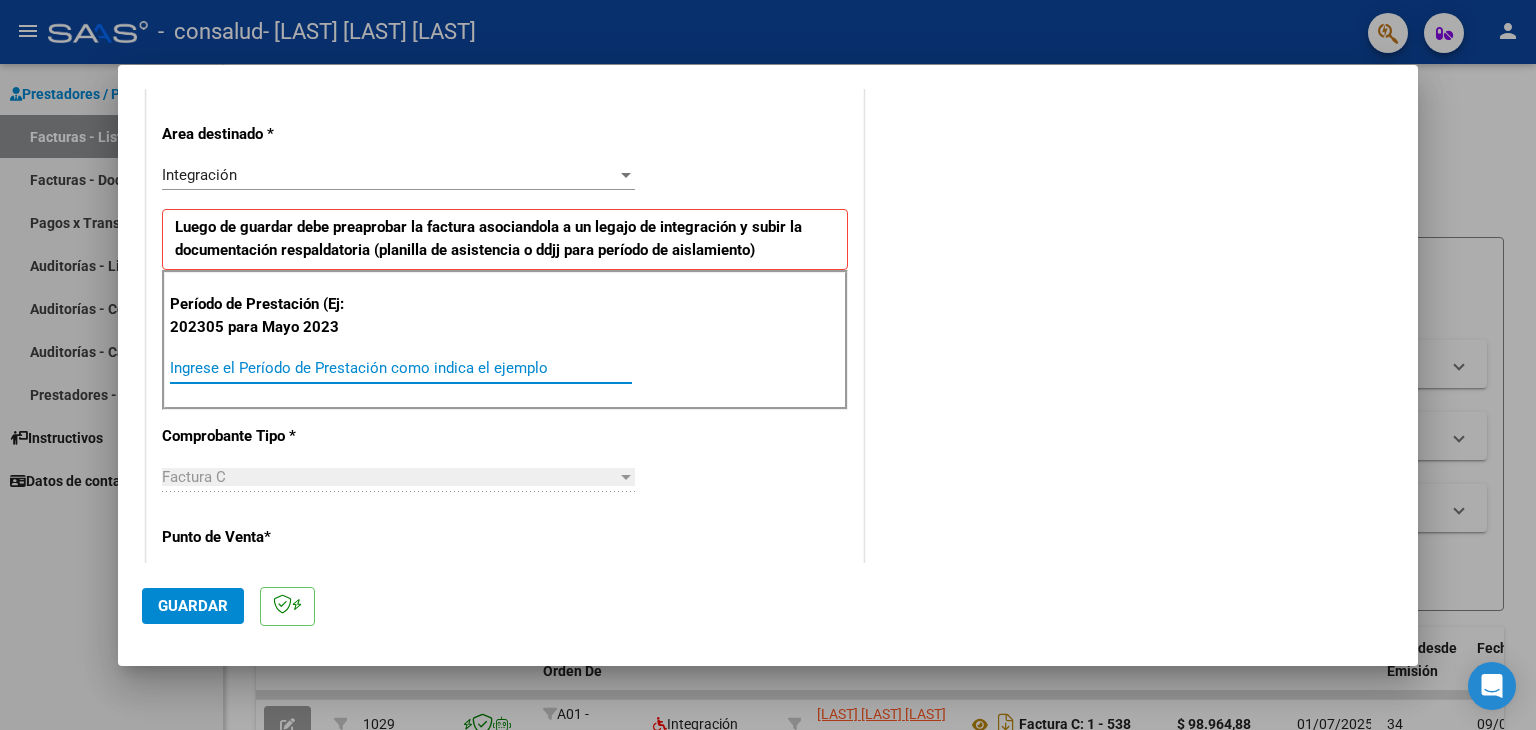 click on "Ingrese el Período de Prestación como indica el ejemplo" at bounding box center (401, 368) 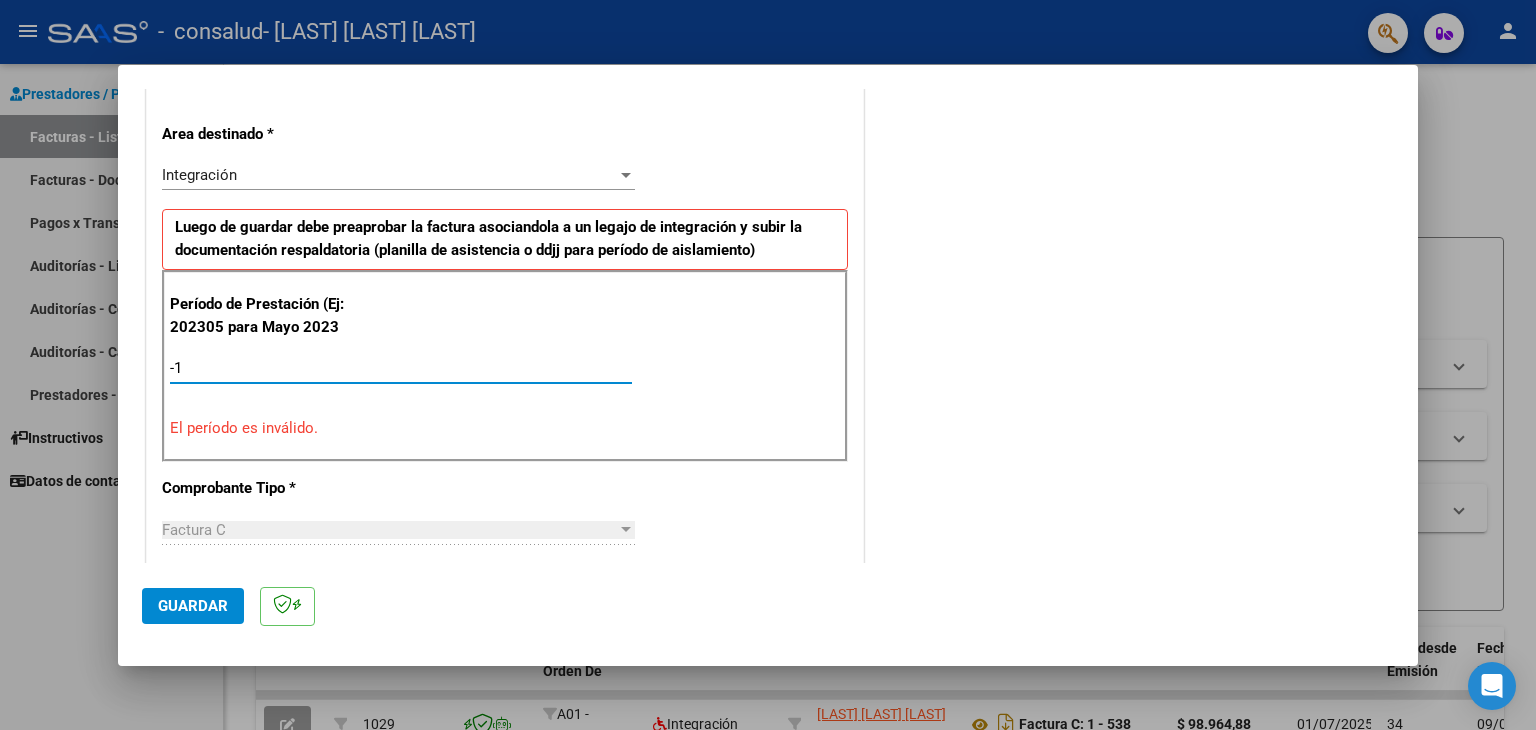 type on "-2" 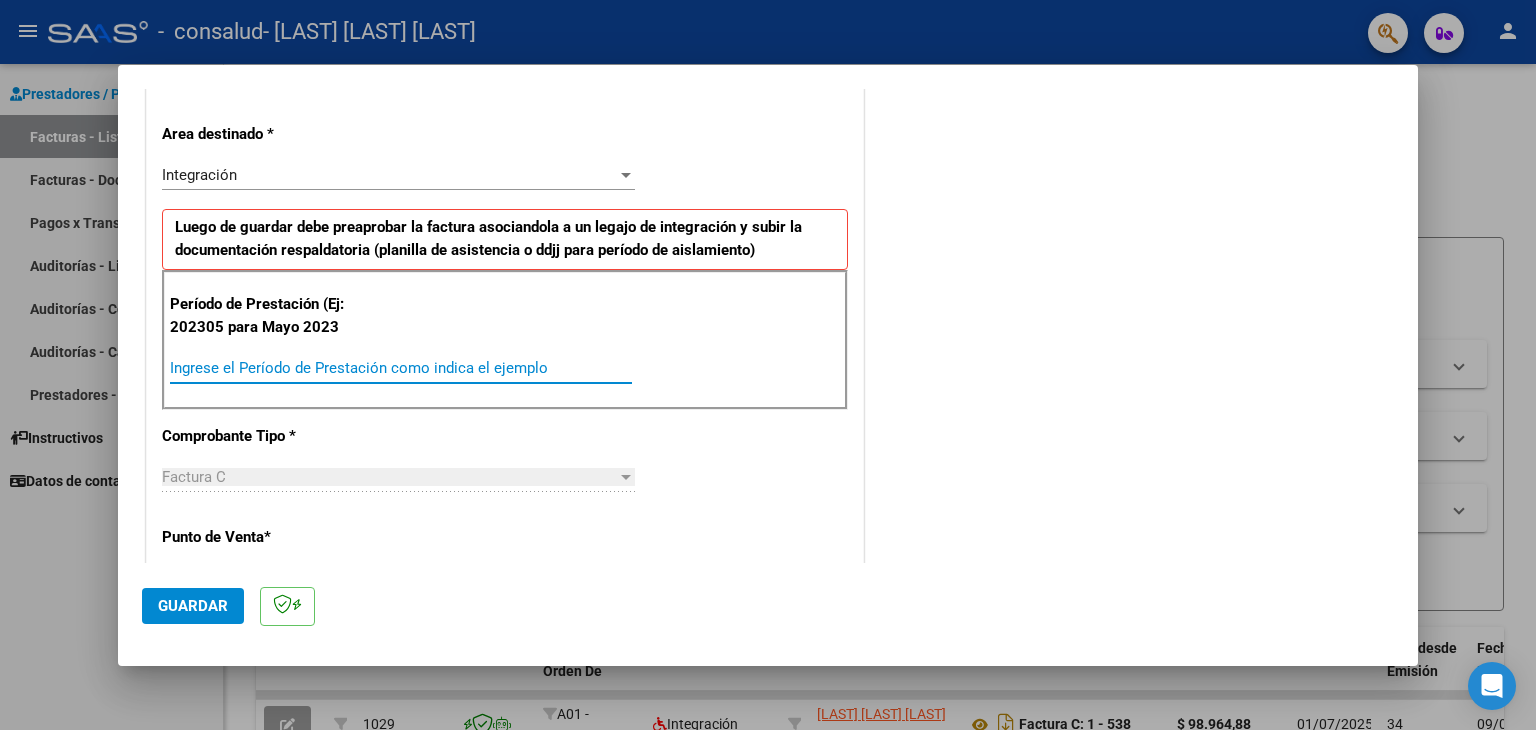 type on "-1" 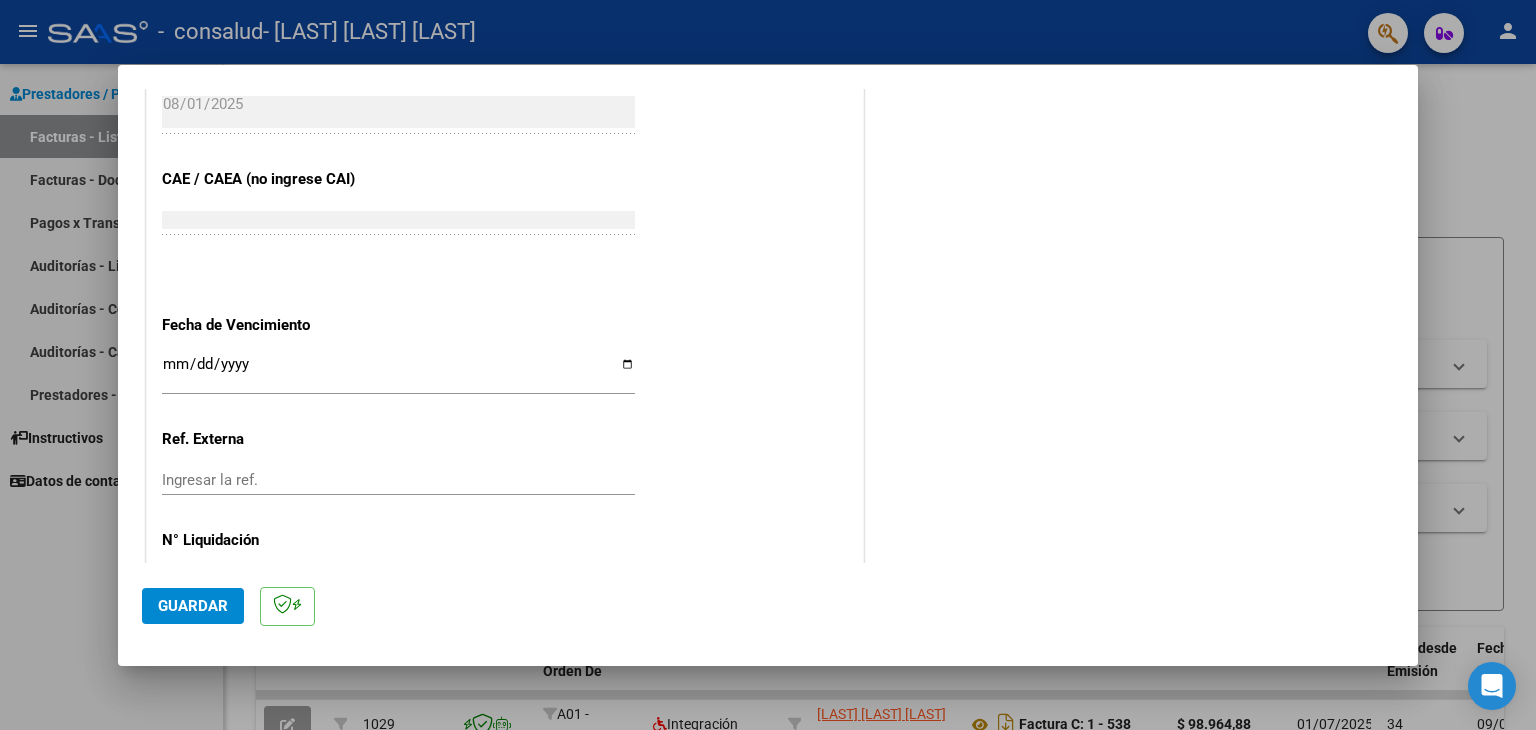 scroll, scrollTop: 1200, scrollLeft: 0, axis: vertical 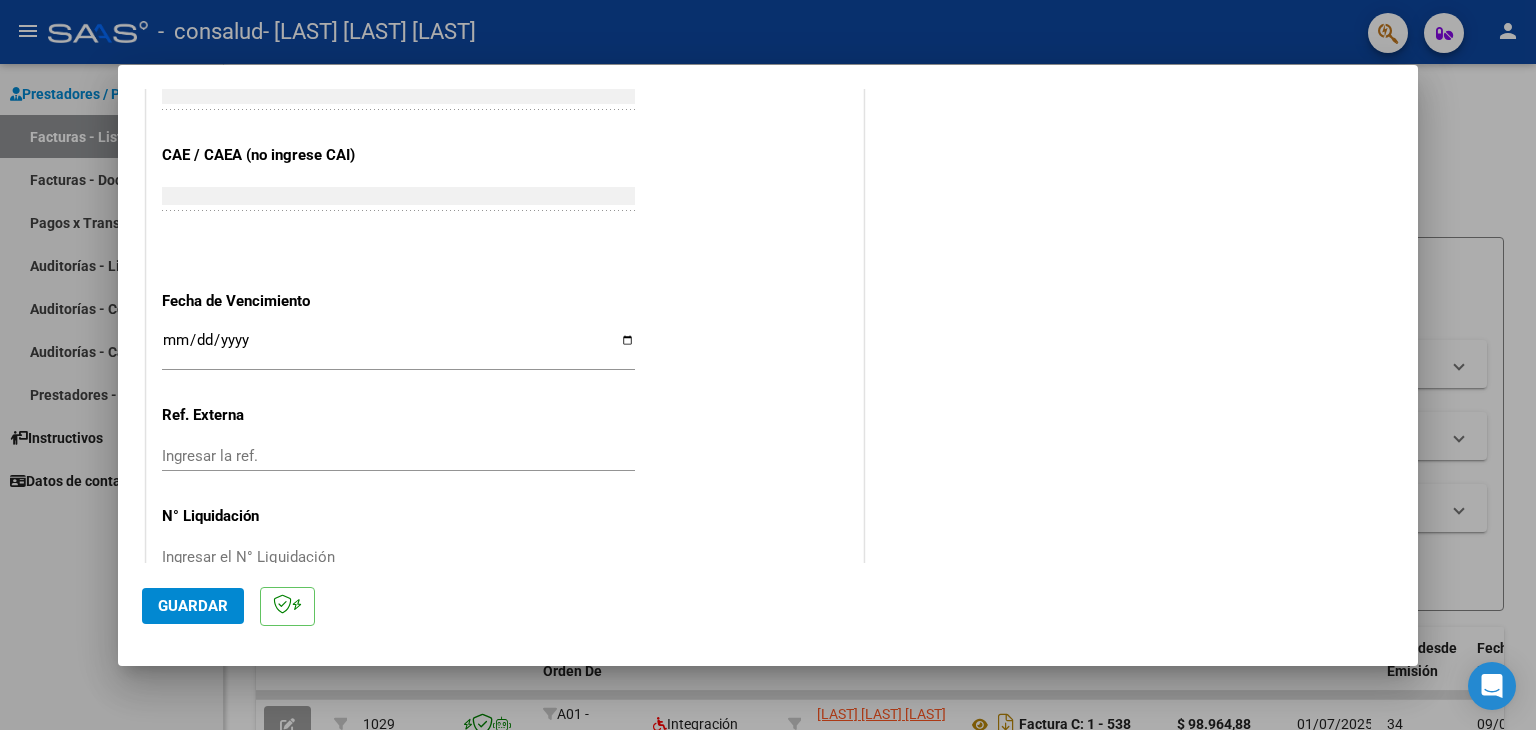 type on "202507" 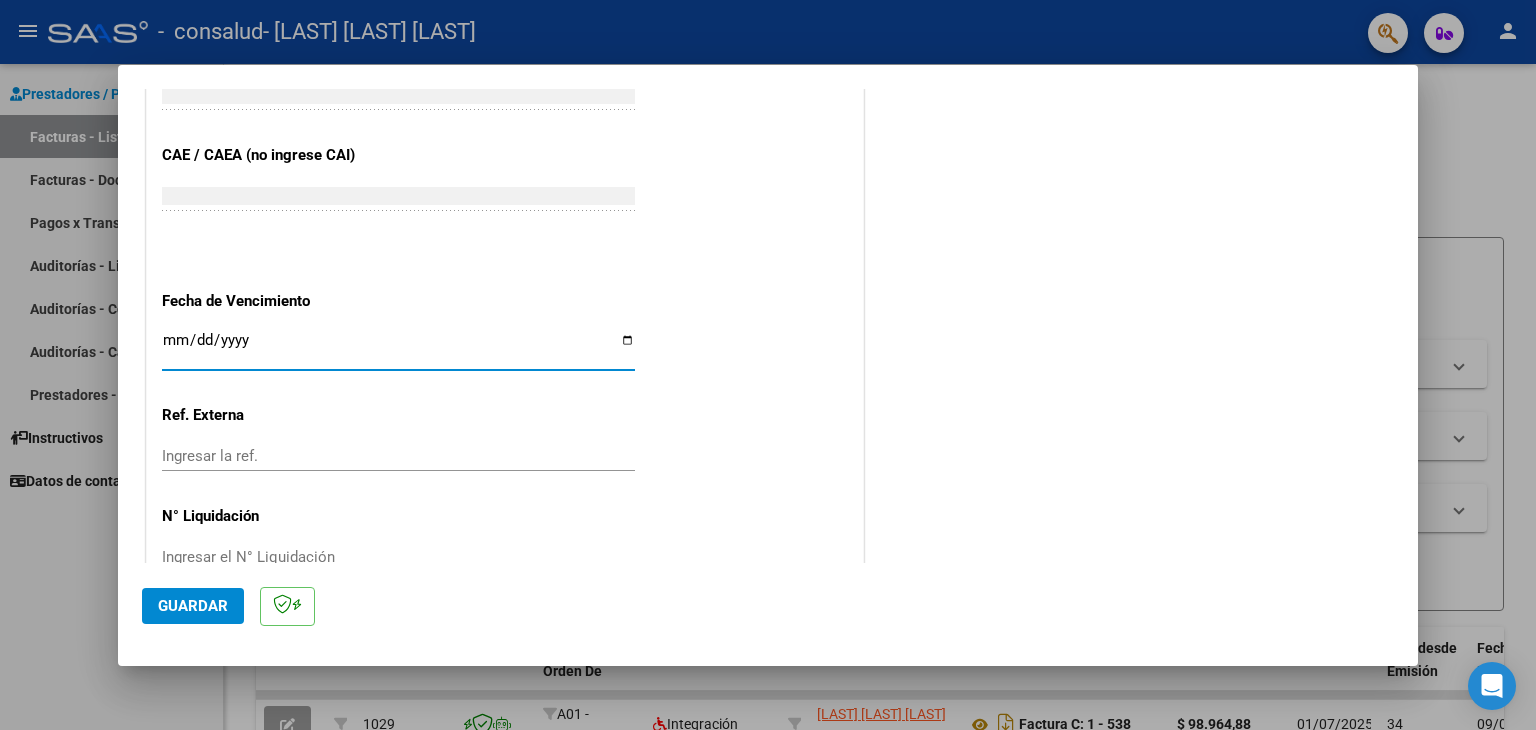 click on "Ingresar la fecha" at bounding box center (398, 348) 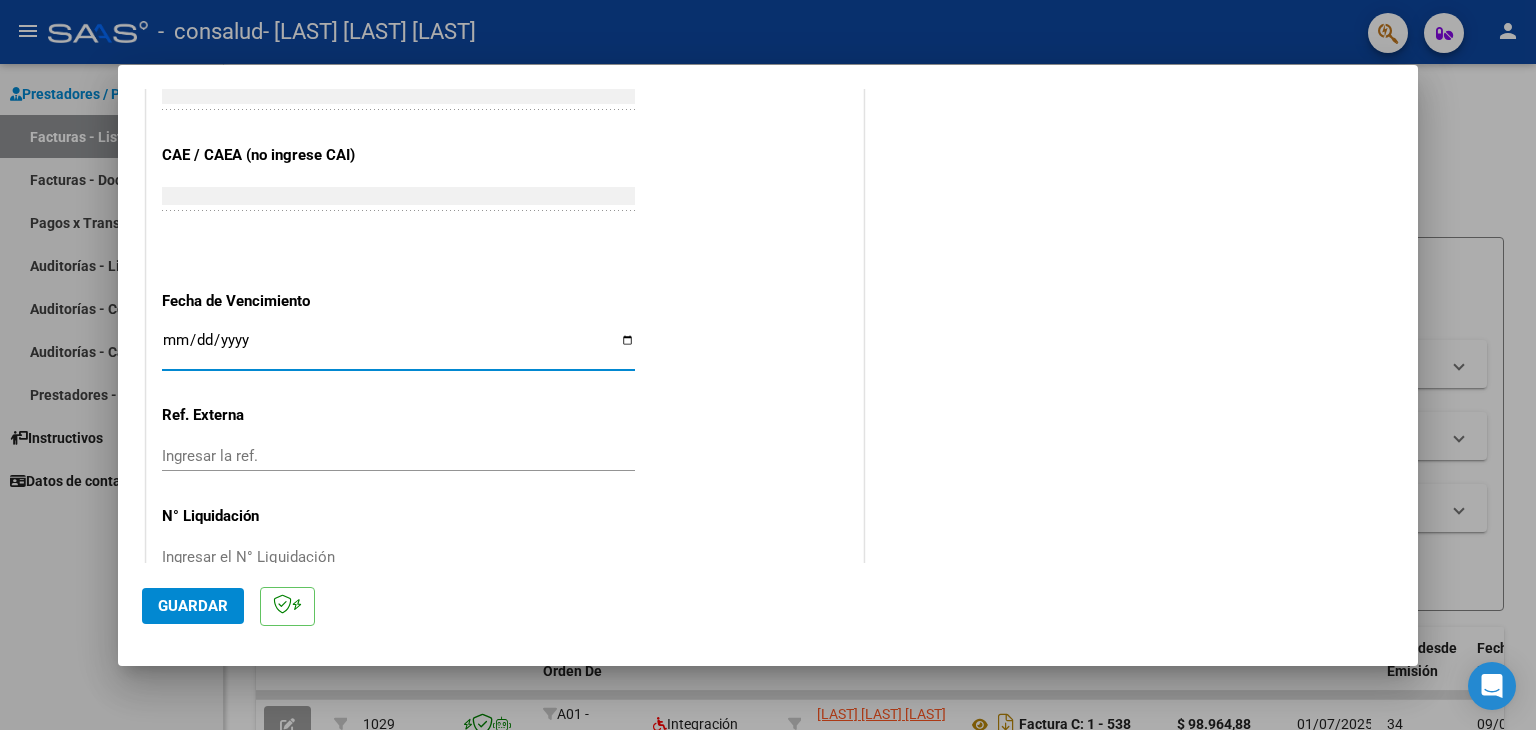 type on "2025-08-11" 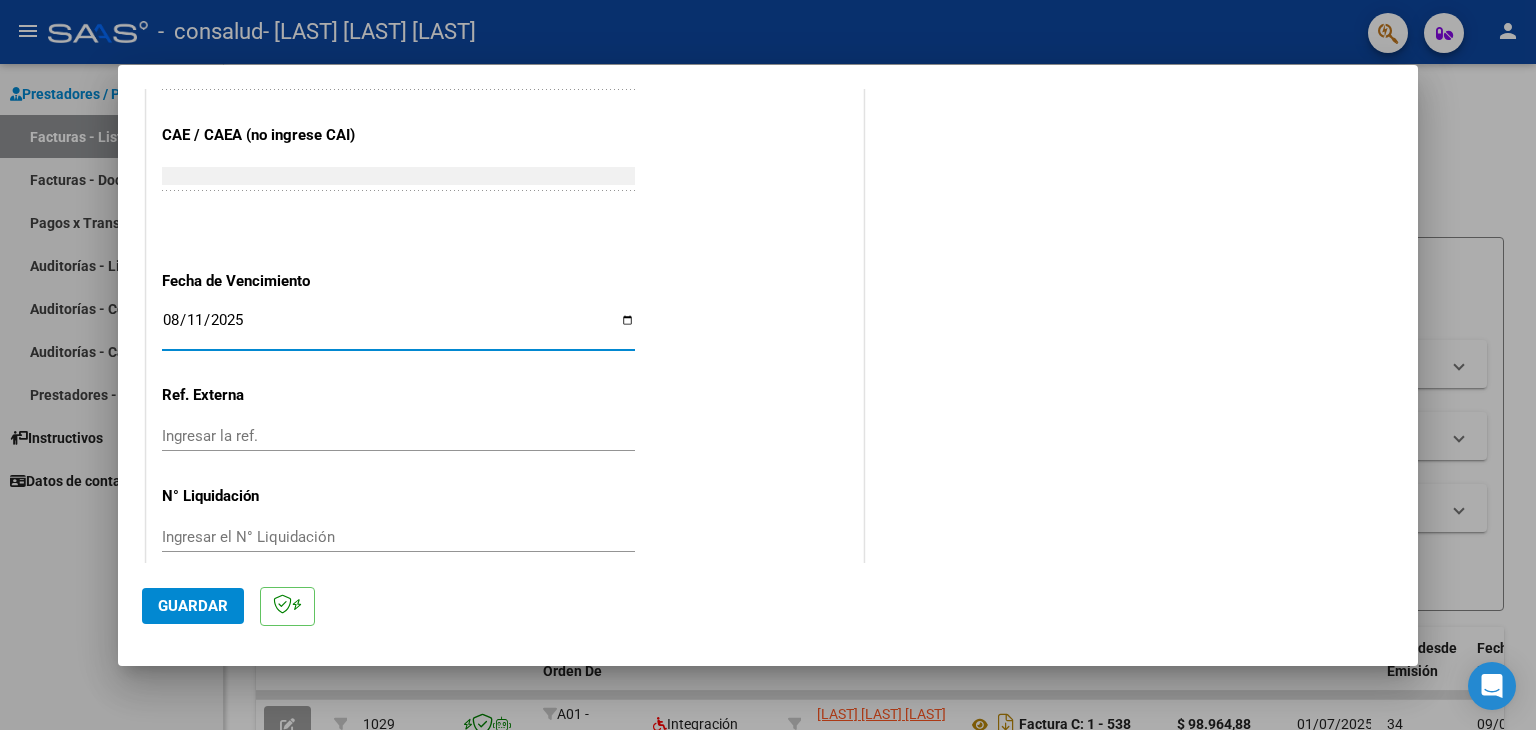 scroll, scrollTop: 1245, scrollLeft: 0, axis: vertical 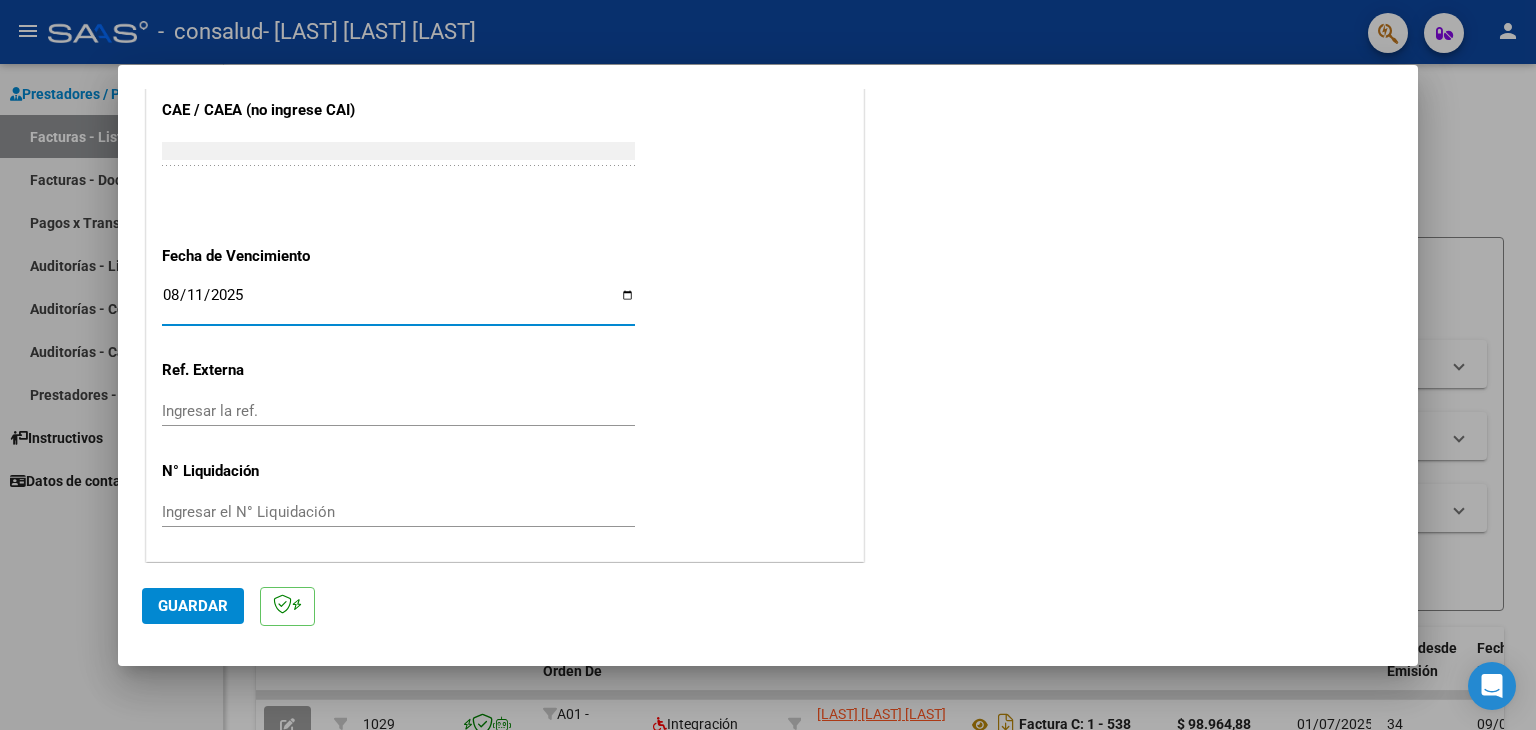 click on "Guardar" 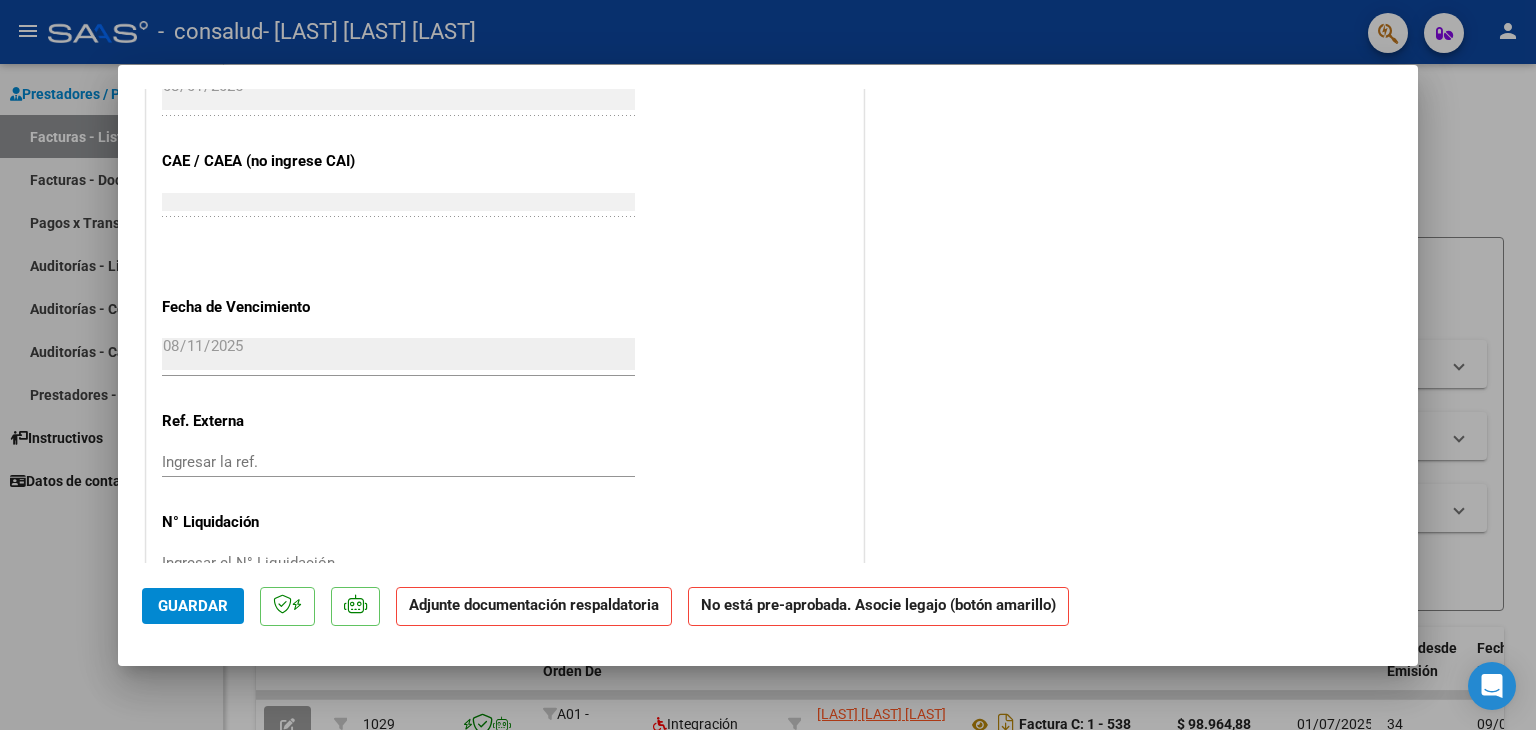 scroll, scrollTop: 1260, scrollLeft: 0, axis: vertical 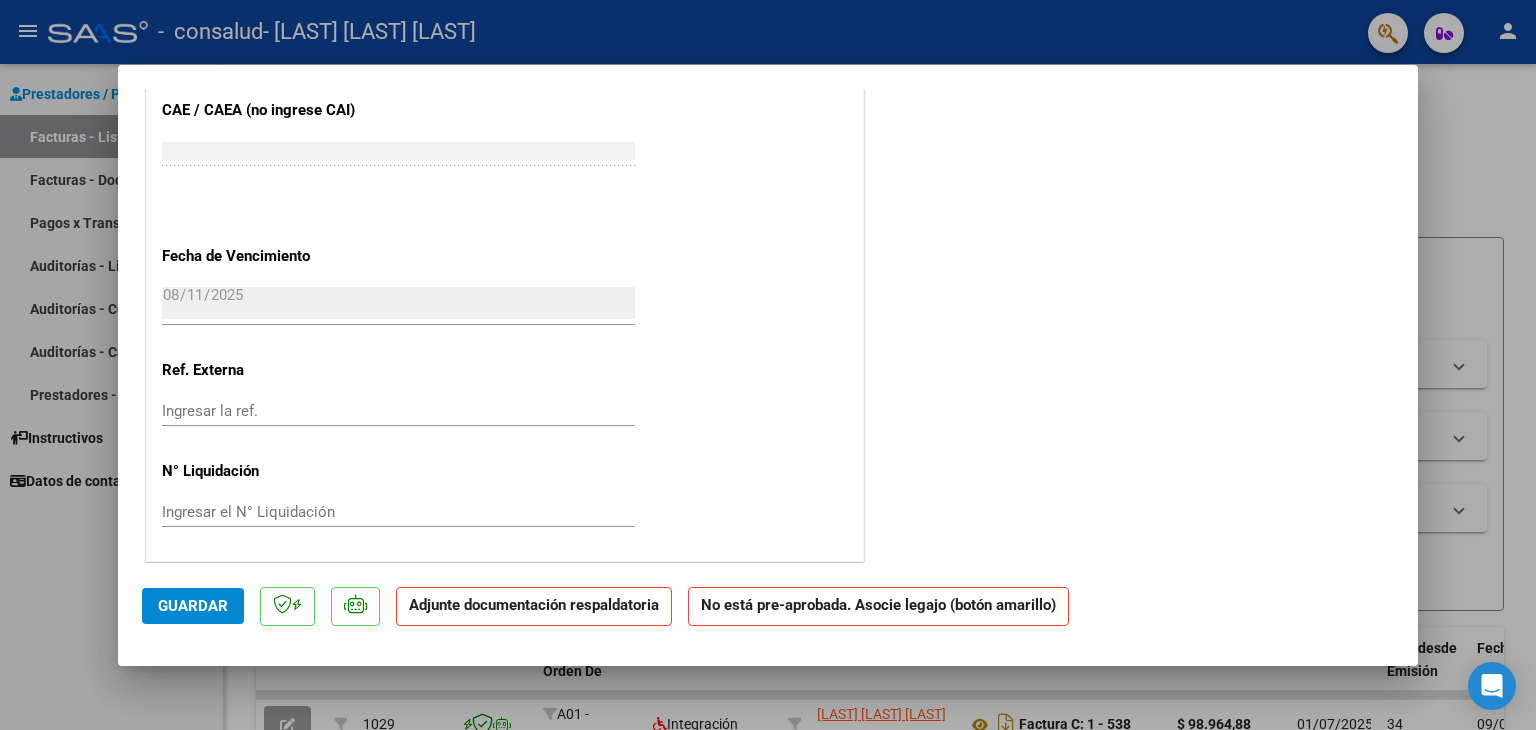 click on "Adjunte documentación respaldatoria" 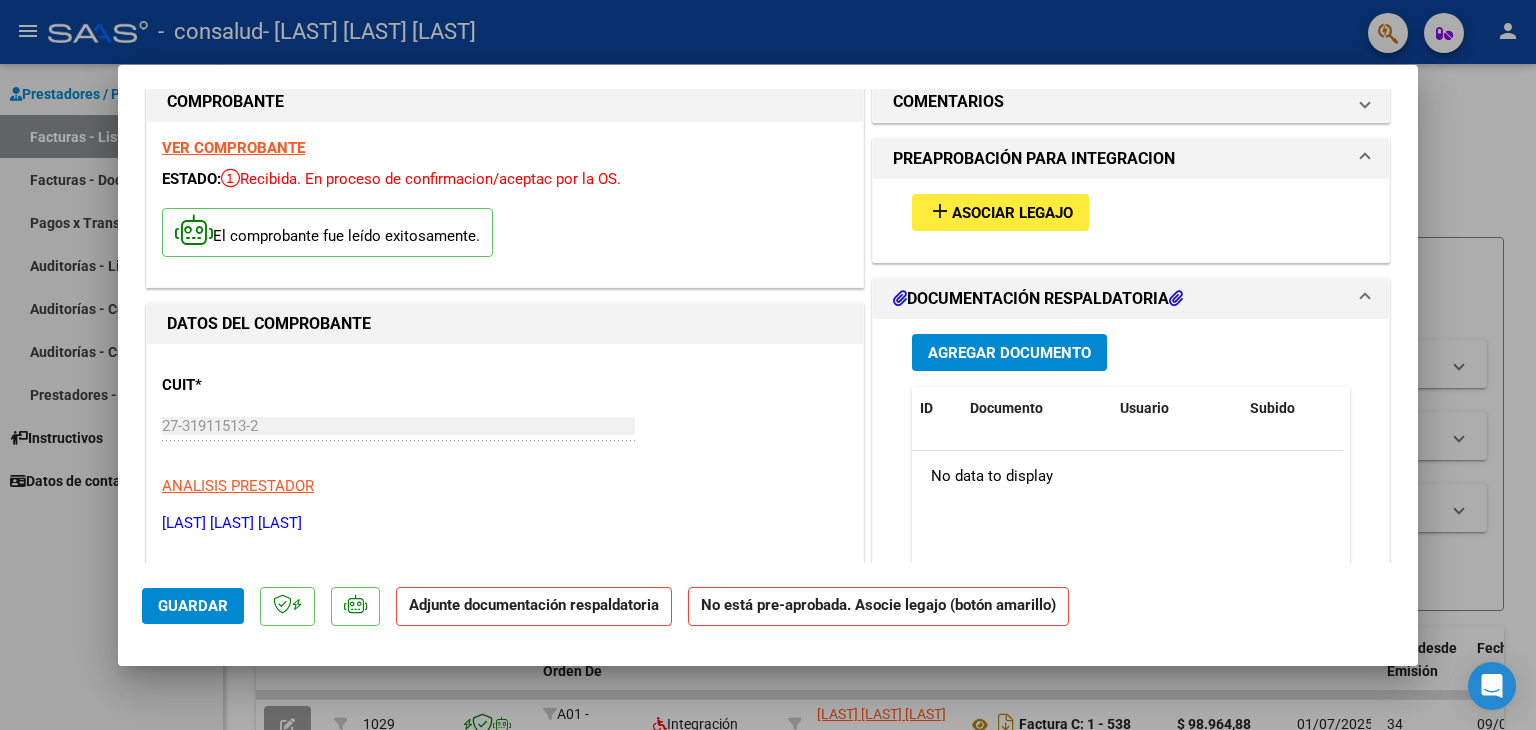 scroll, scrollTop: 0, scrollLeft: 0, axis: both 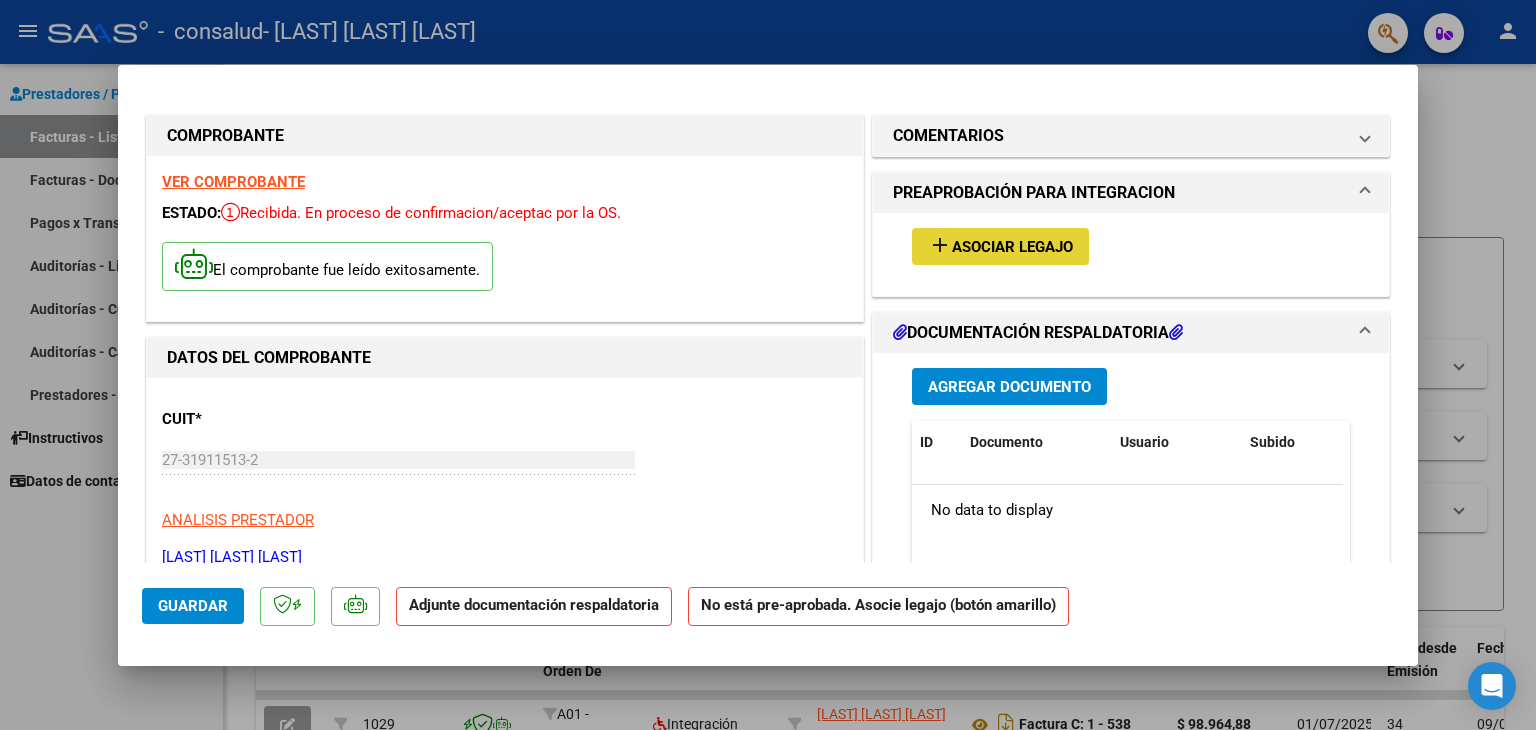 click on "Asociar Legajo" at bounding box center (1012, 247) 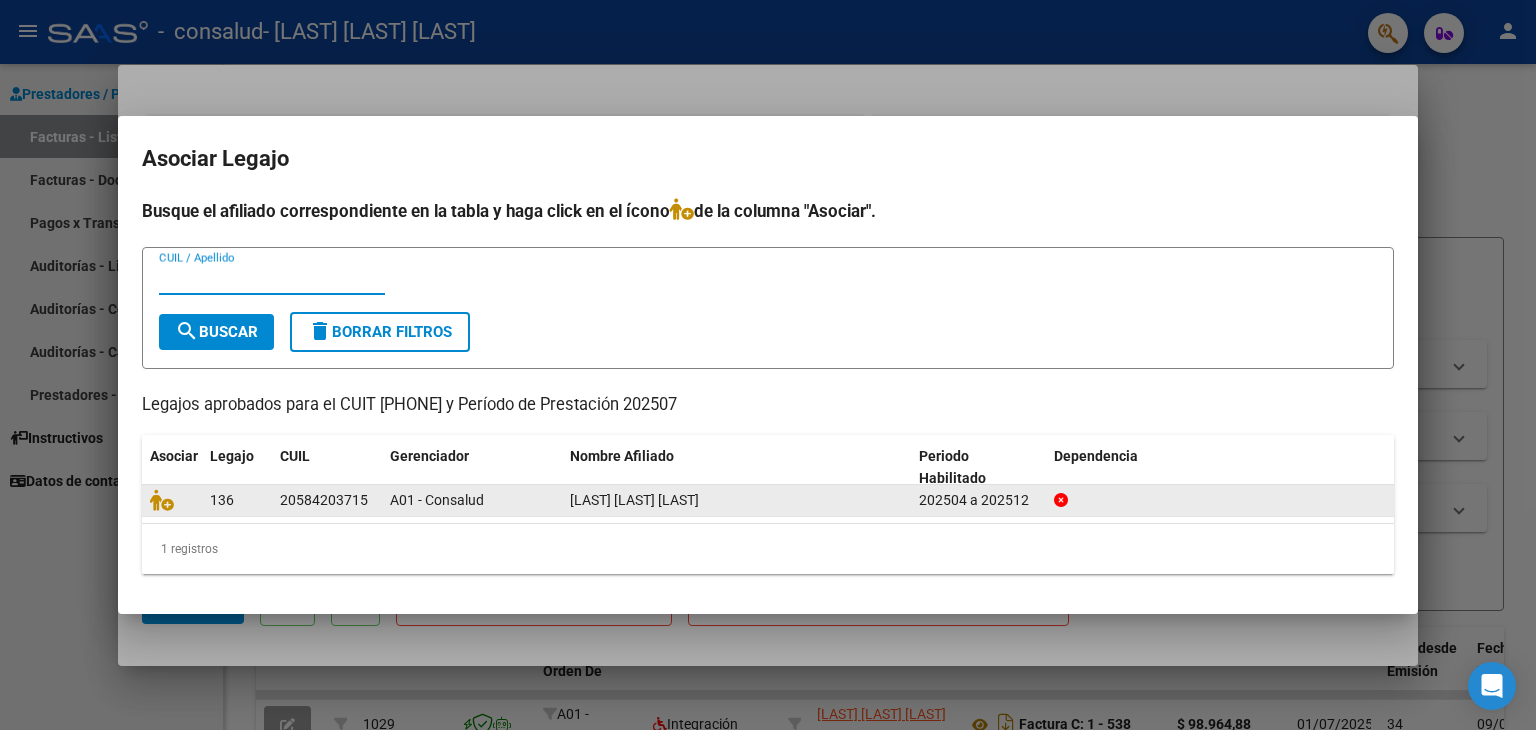 click on "20584203715" 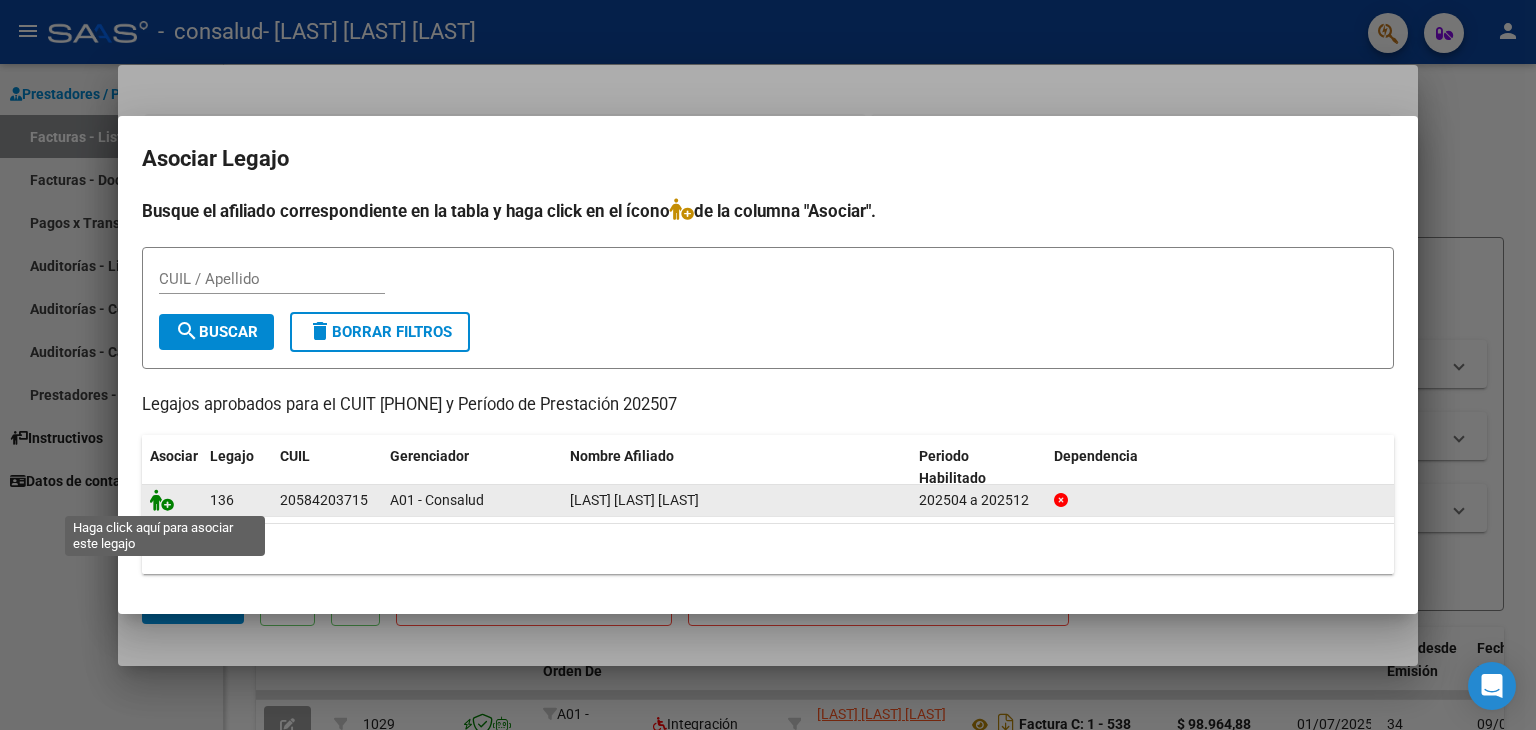 click 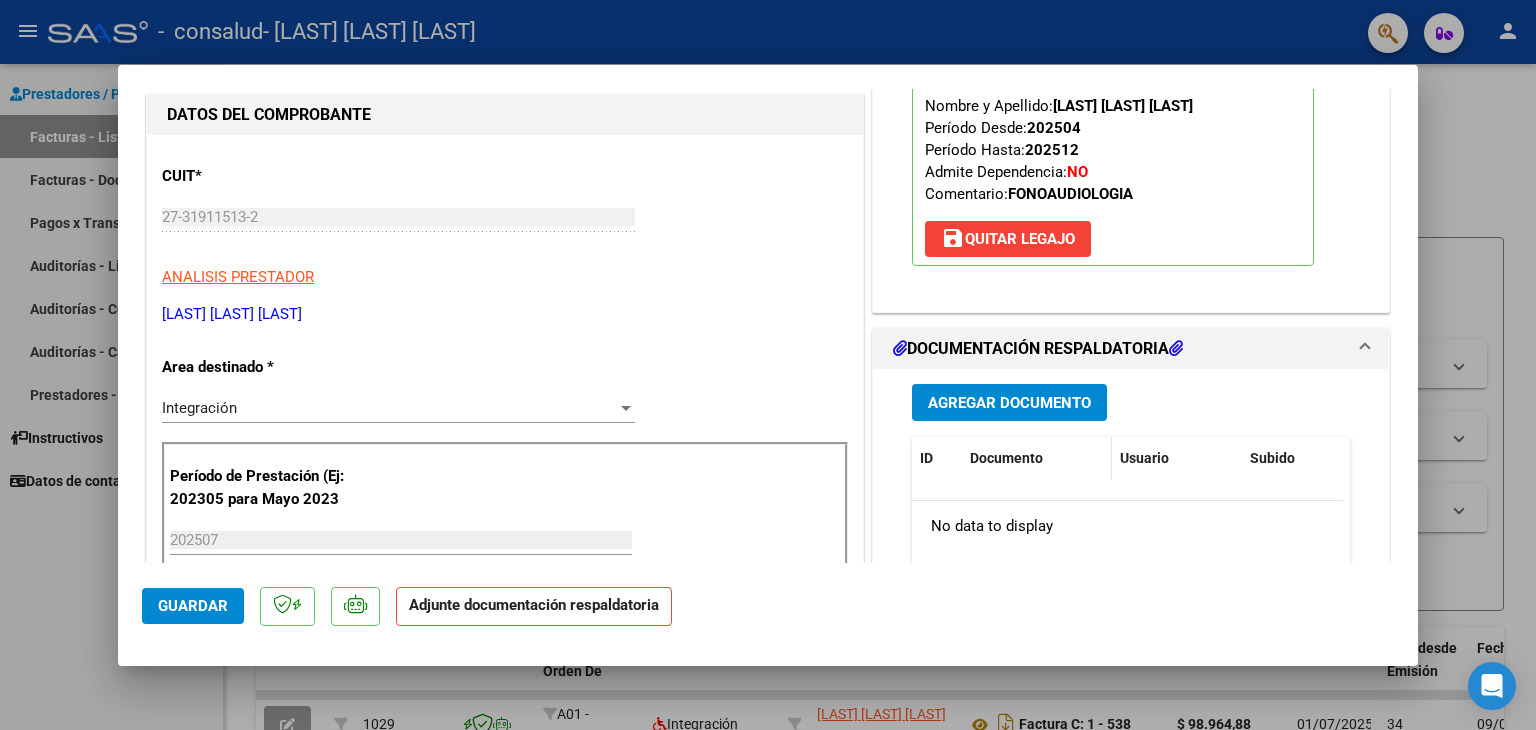 scroll, scrollTop: 300, scrollLeft: 0, axis: vertical 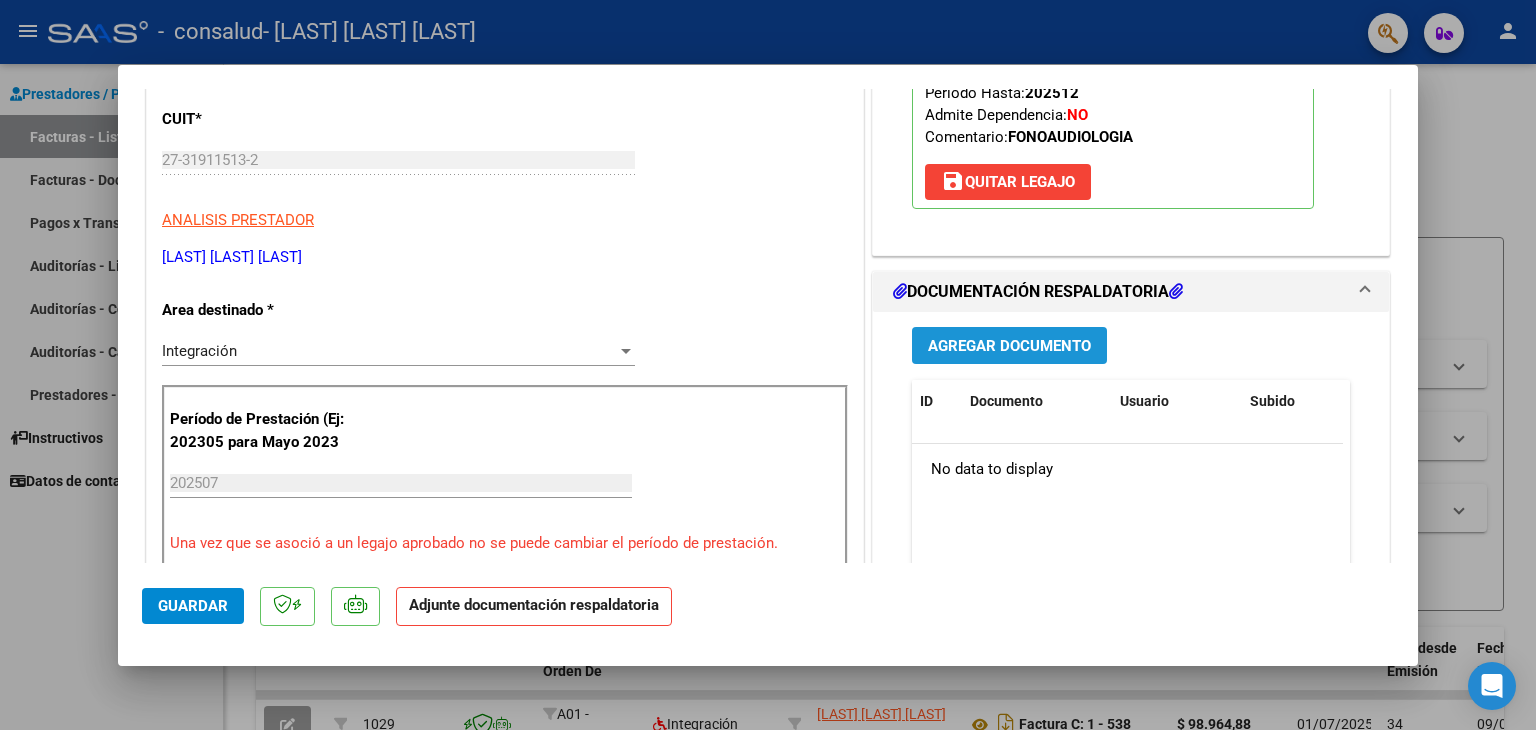 click on "Agregar Documento" at bounding box center [1009, 346] 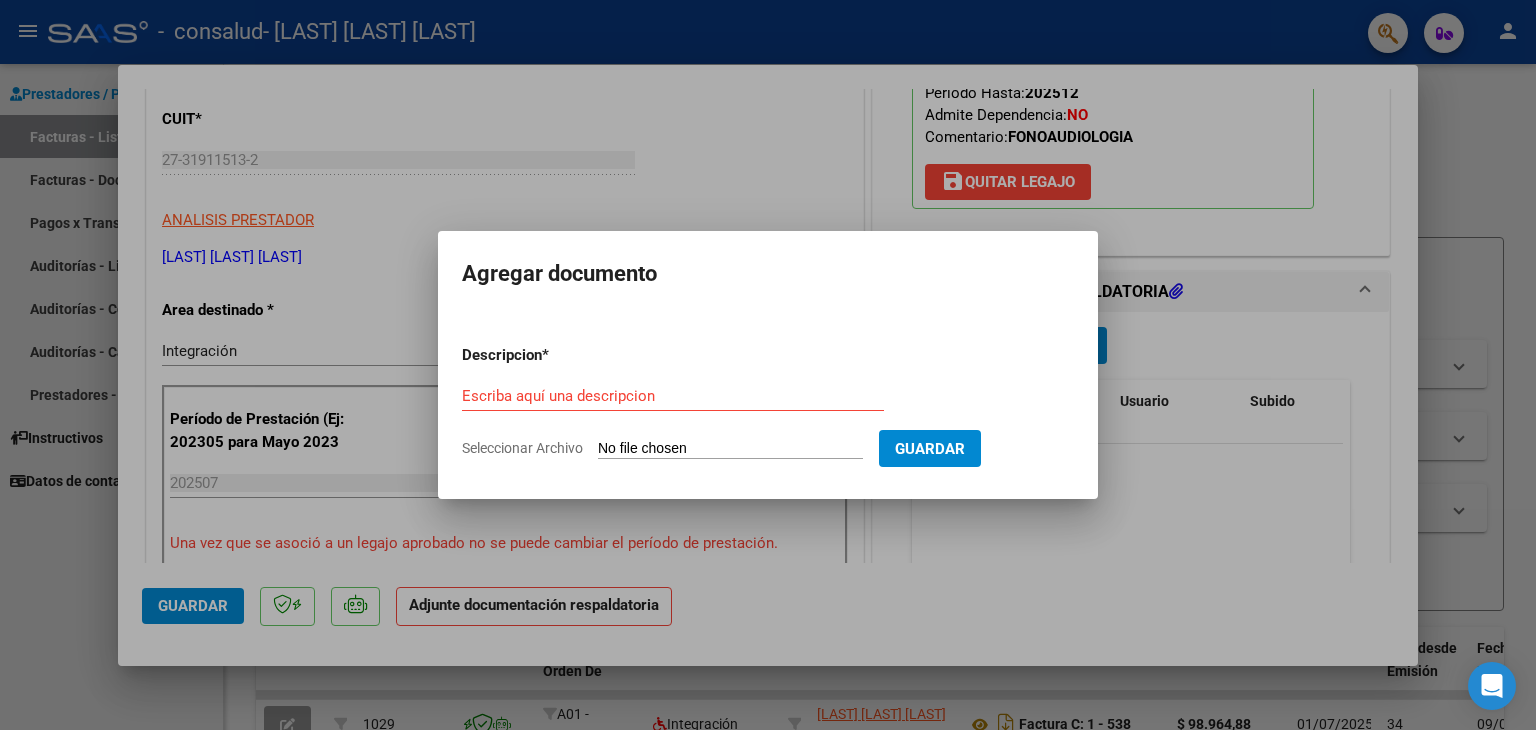 click on "Escriba aquí una descripcion" at bounding box center [673, 396] 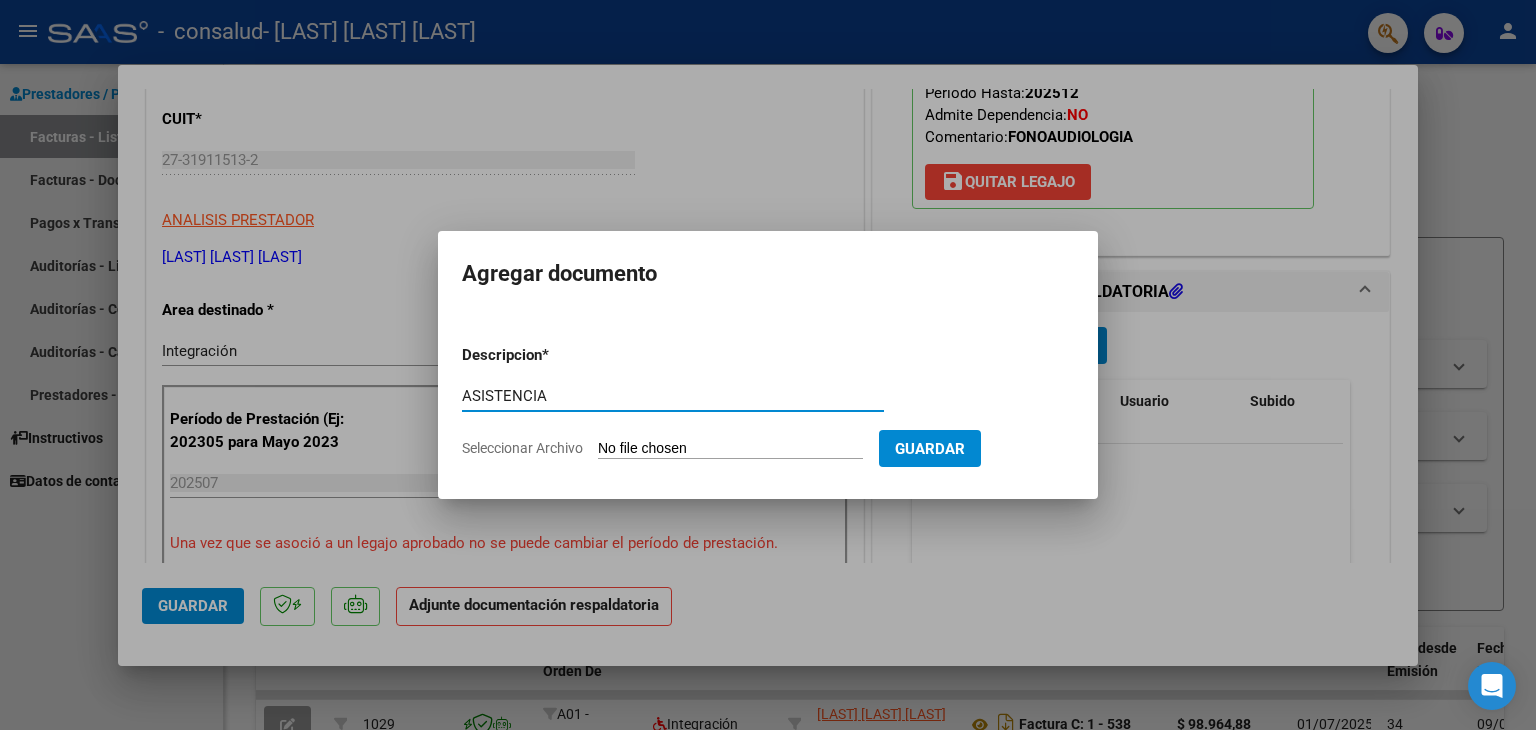 type on "ASISTENCIA" 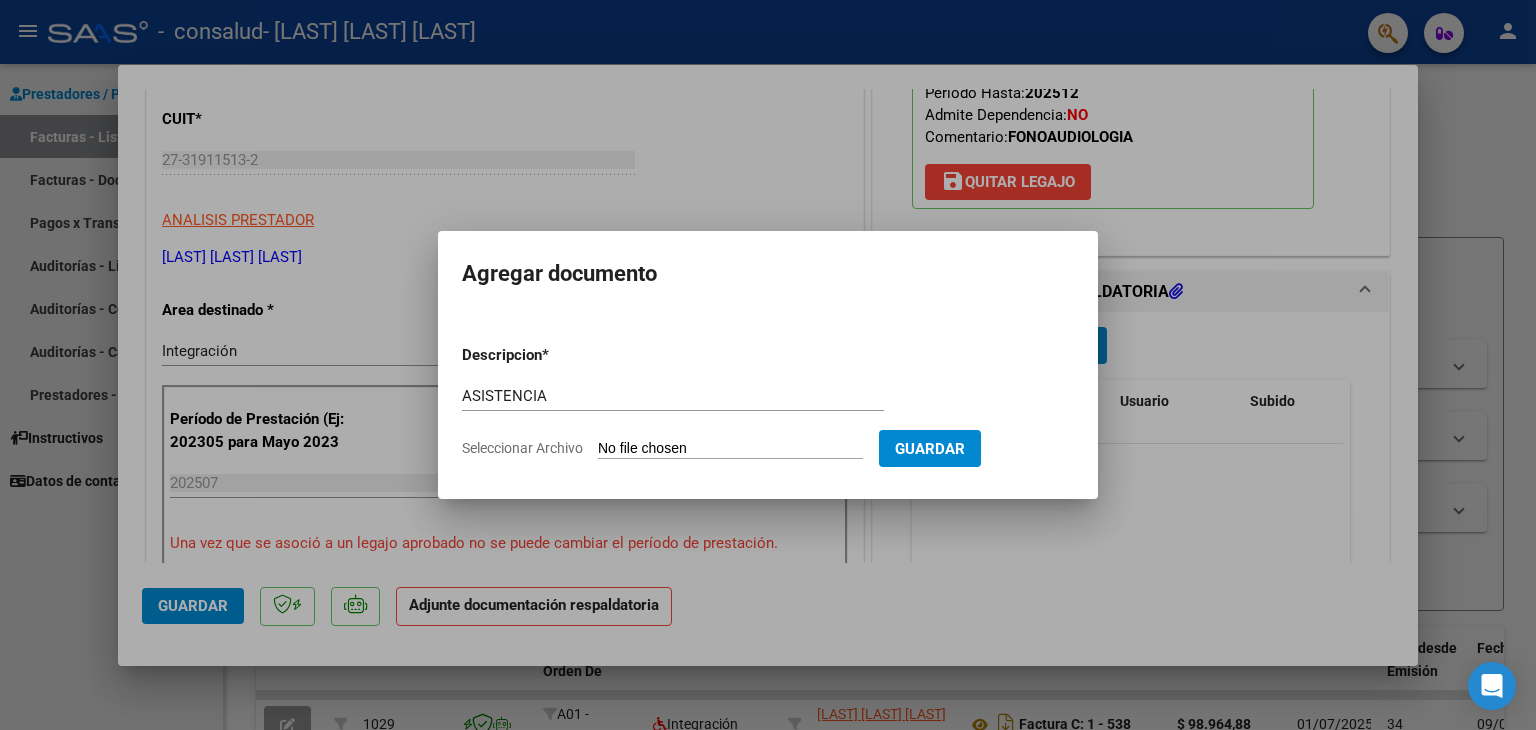 type on "C:\fakepath\ASISTENCIA [MONTH] [LAST] .pdf" 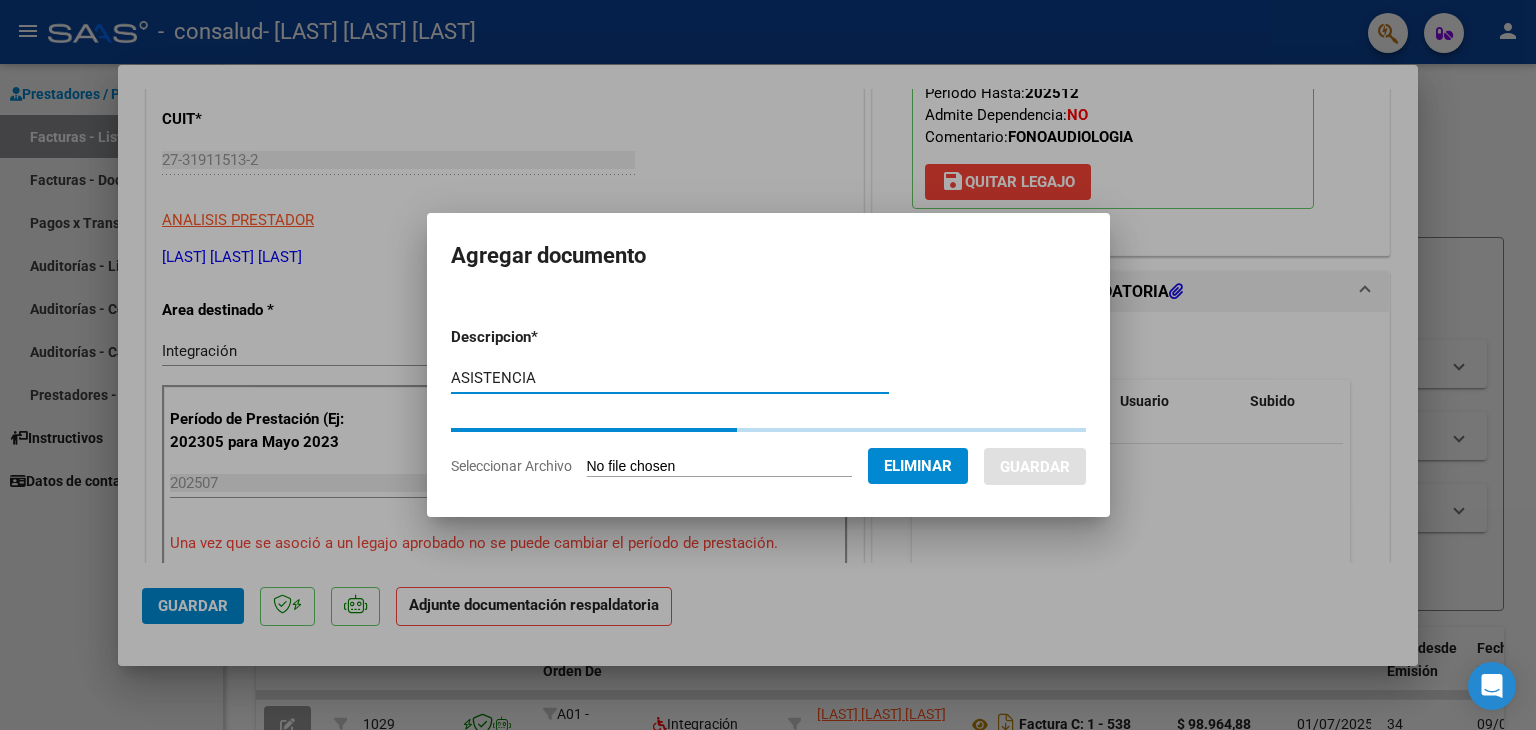click on "ASISTENCIA" at bounding box center (670, 378) 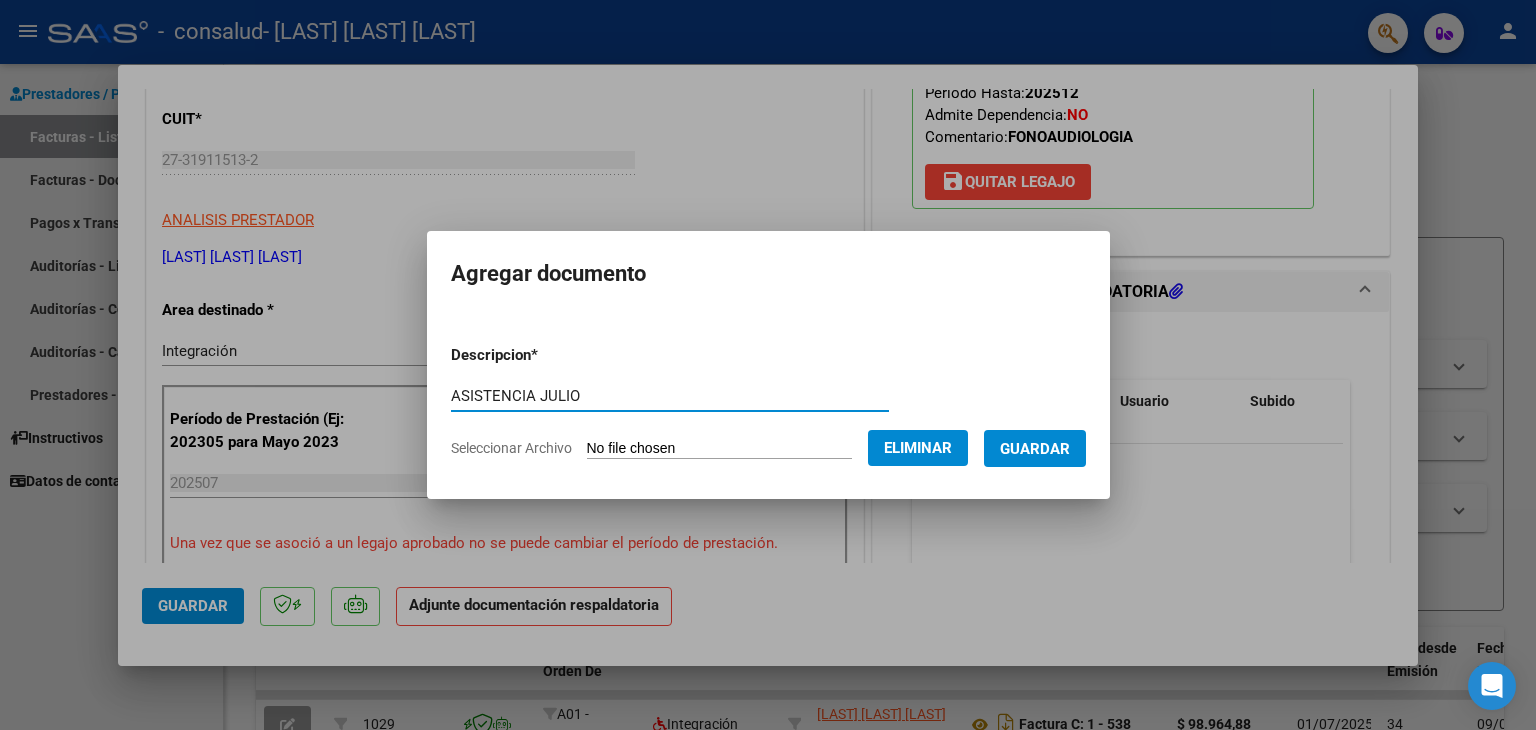 type on "ASISTENCIA JULIO" 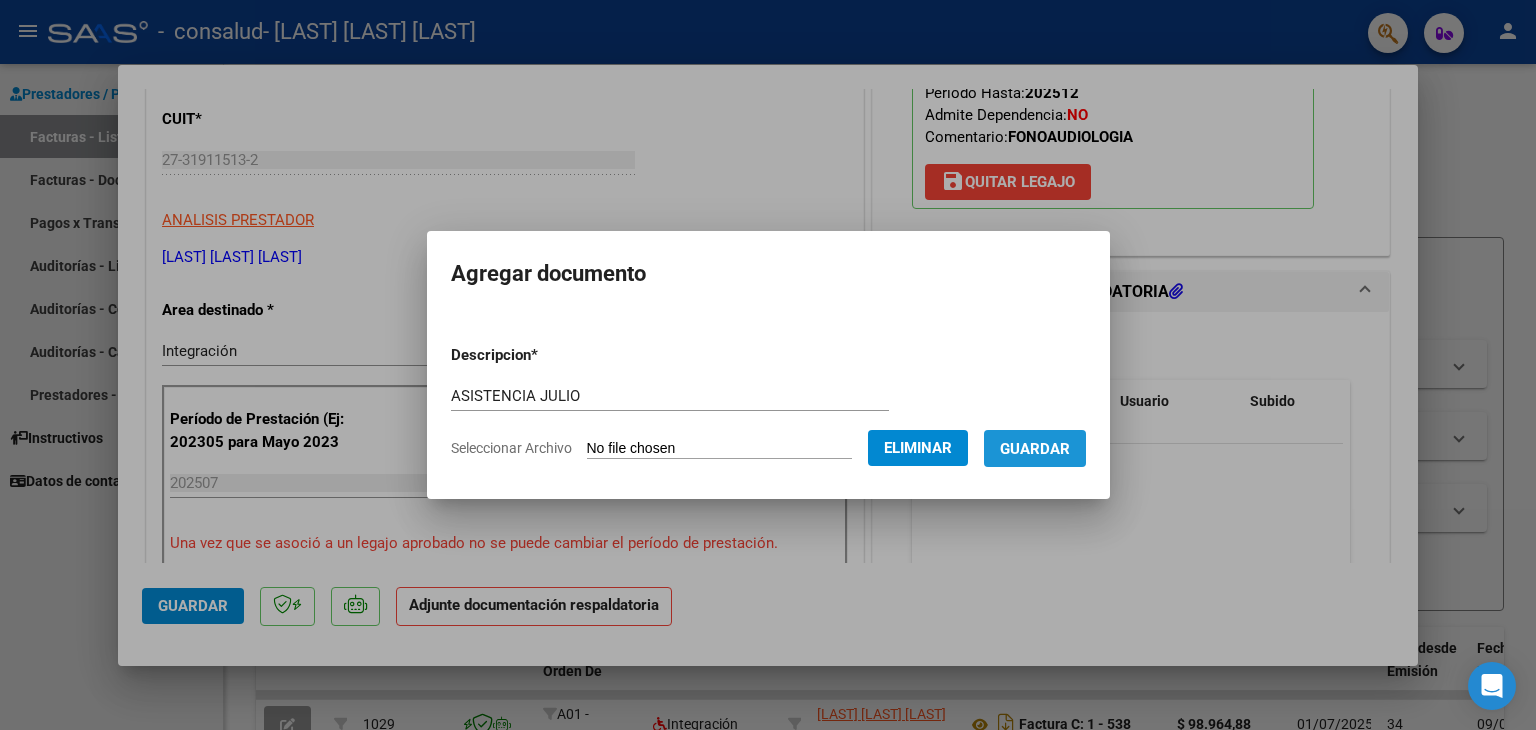 click on "Guardar" at bounding box center (1035, 449) 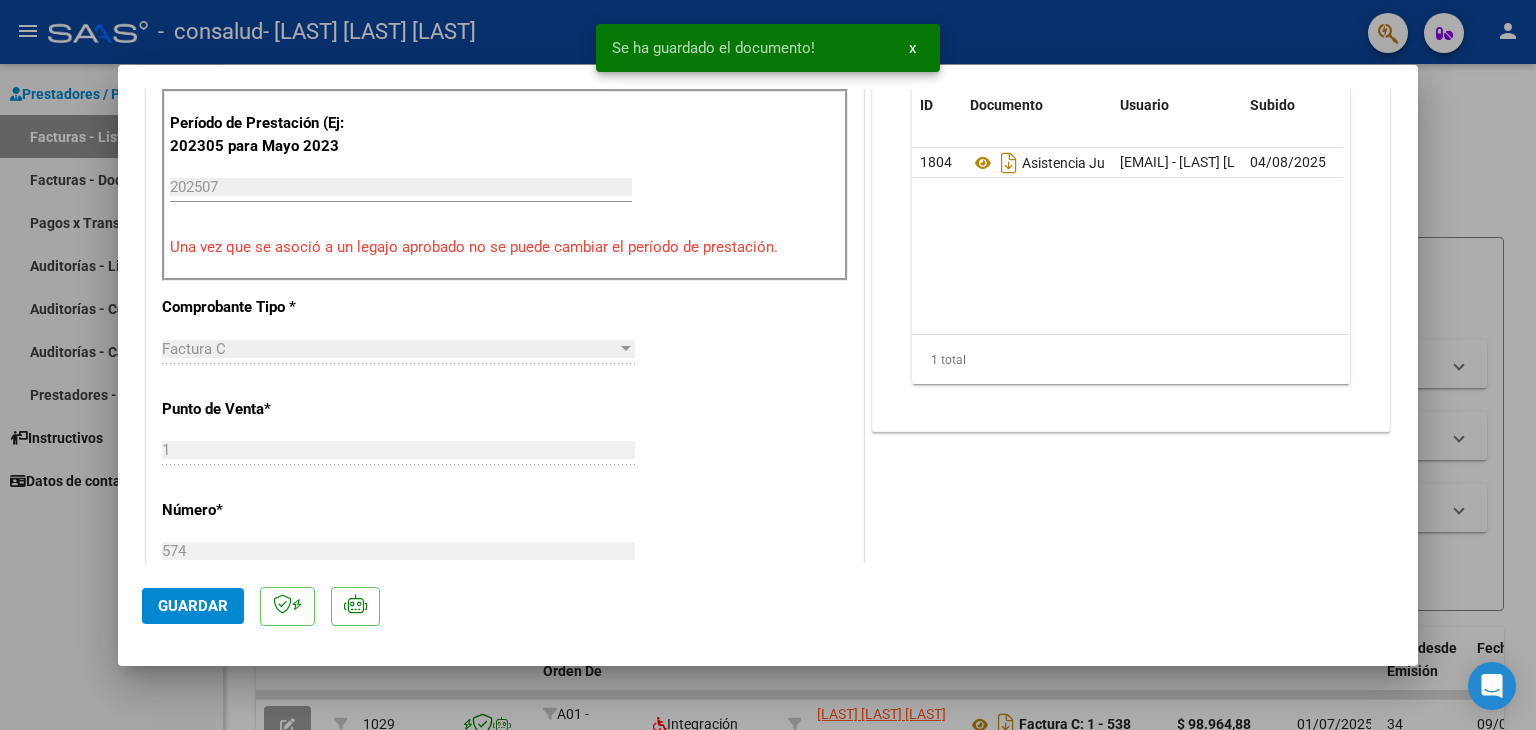 scroll, scrollTop: 600, scrollLeft: 0, axis: vertical 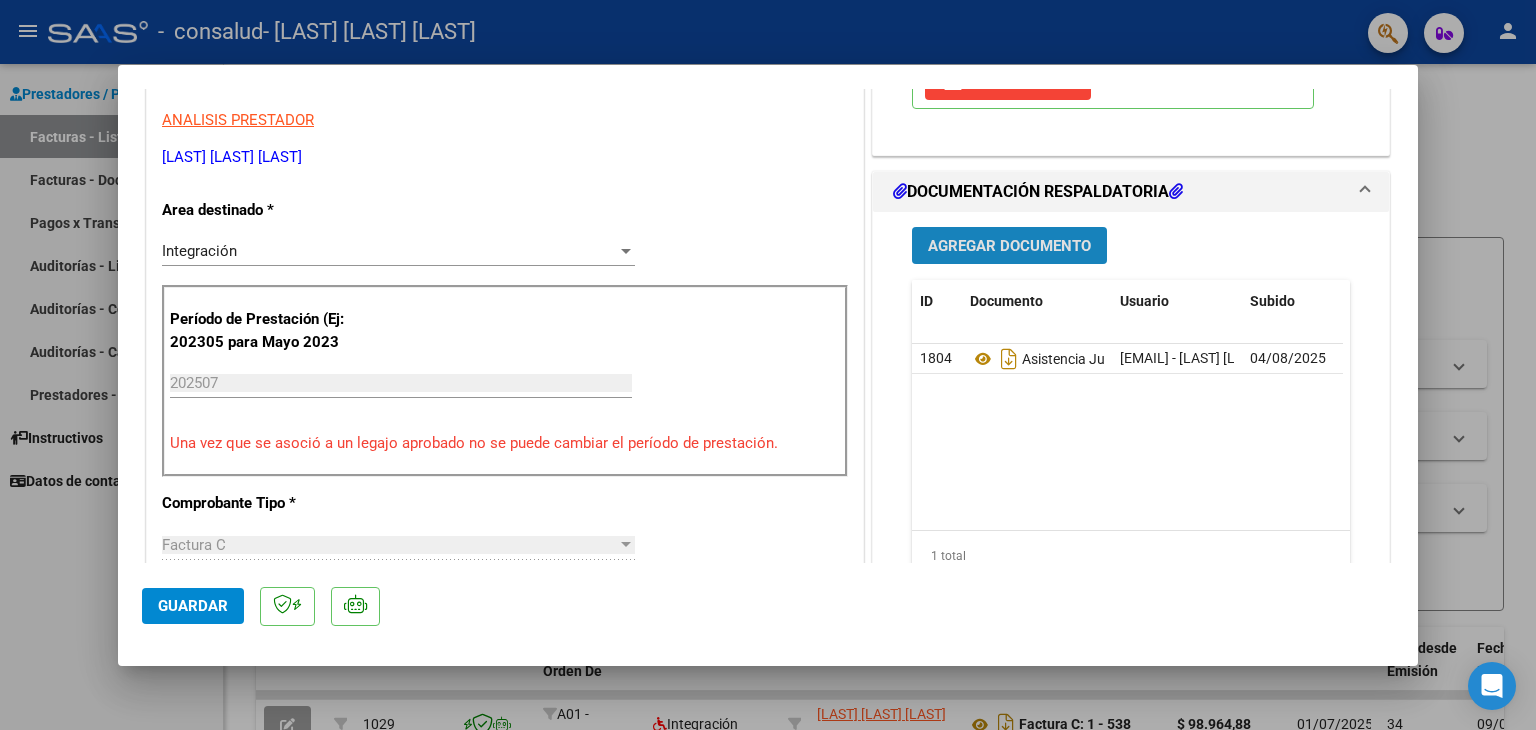 click on "Agregar Documento" at bounding box center (1009, 246) 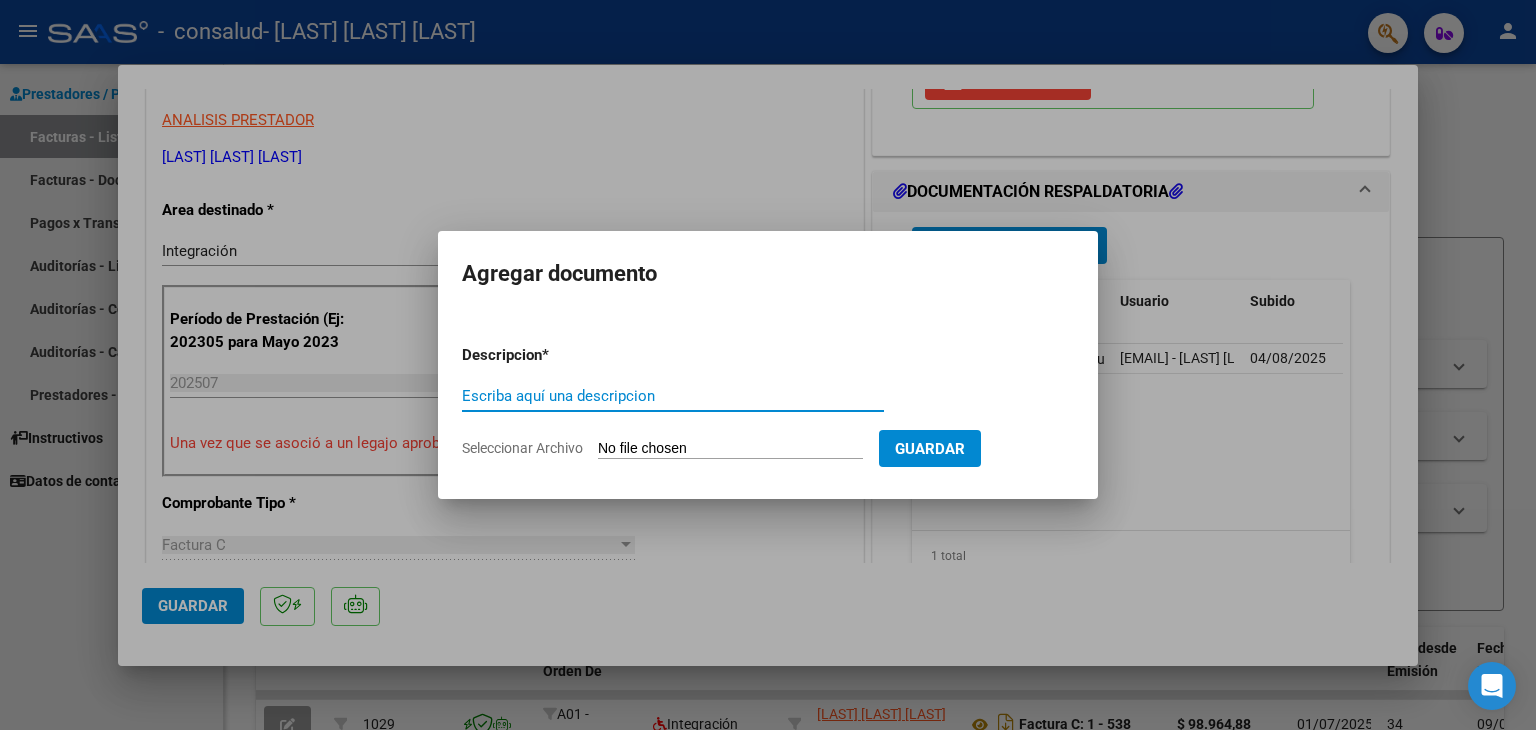 click on "Escriba aquí una descripcion" at bounding box center [673, 396] 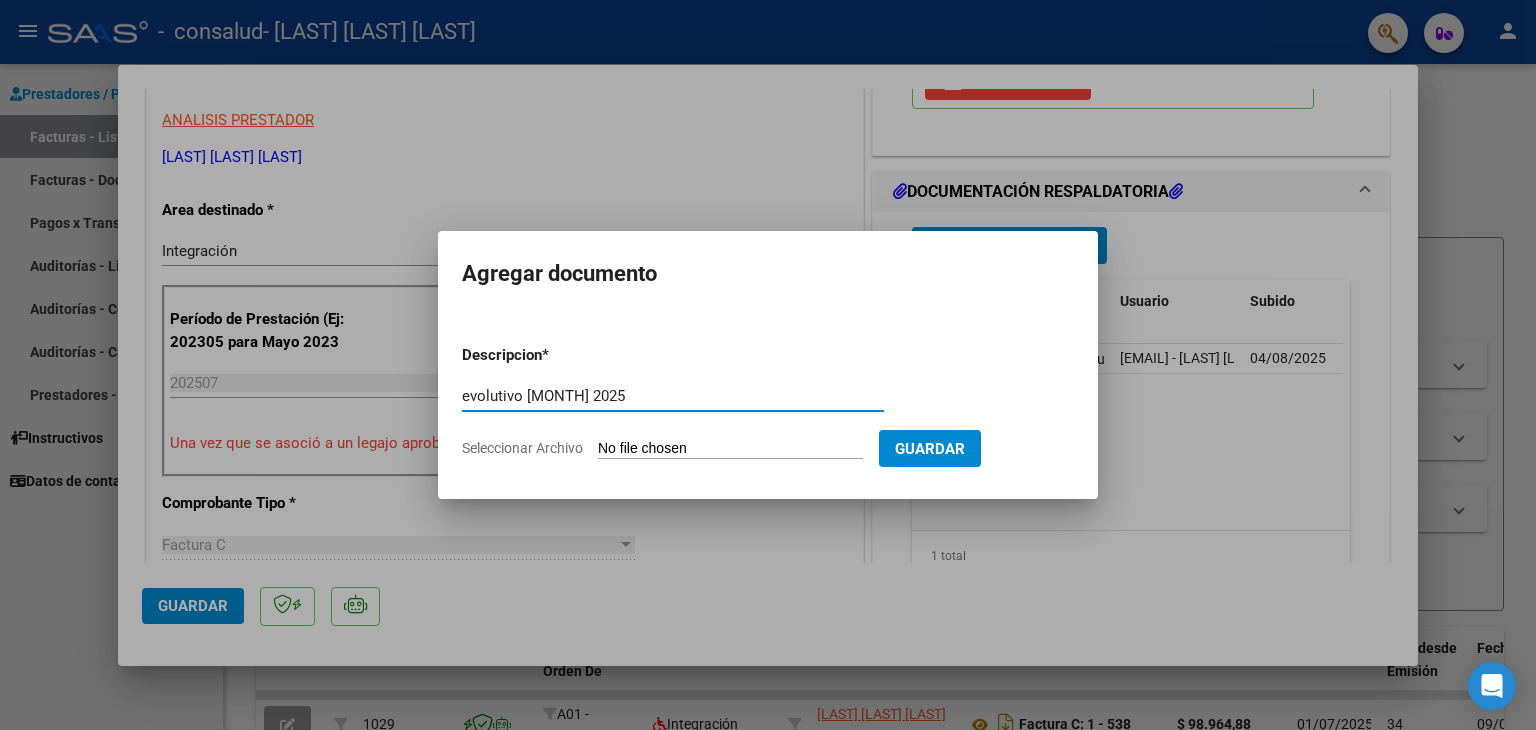 type on "evolutivo [MONTH] 2025" 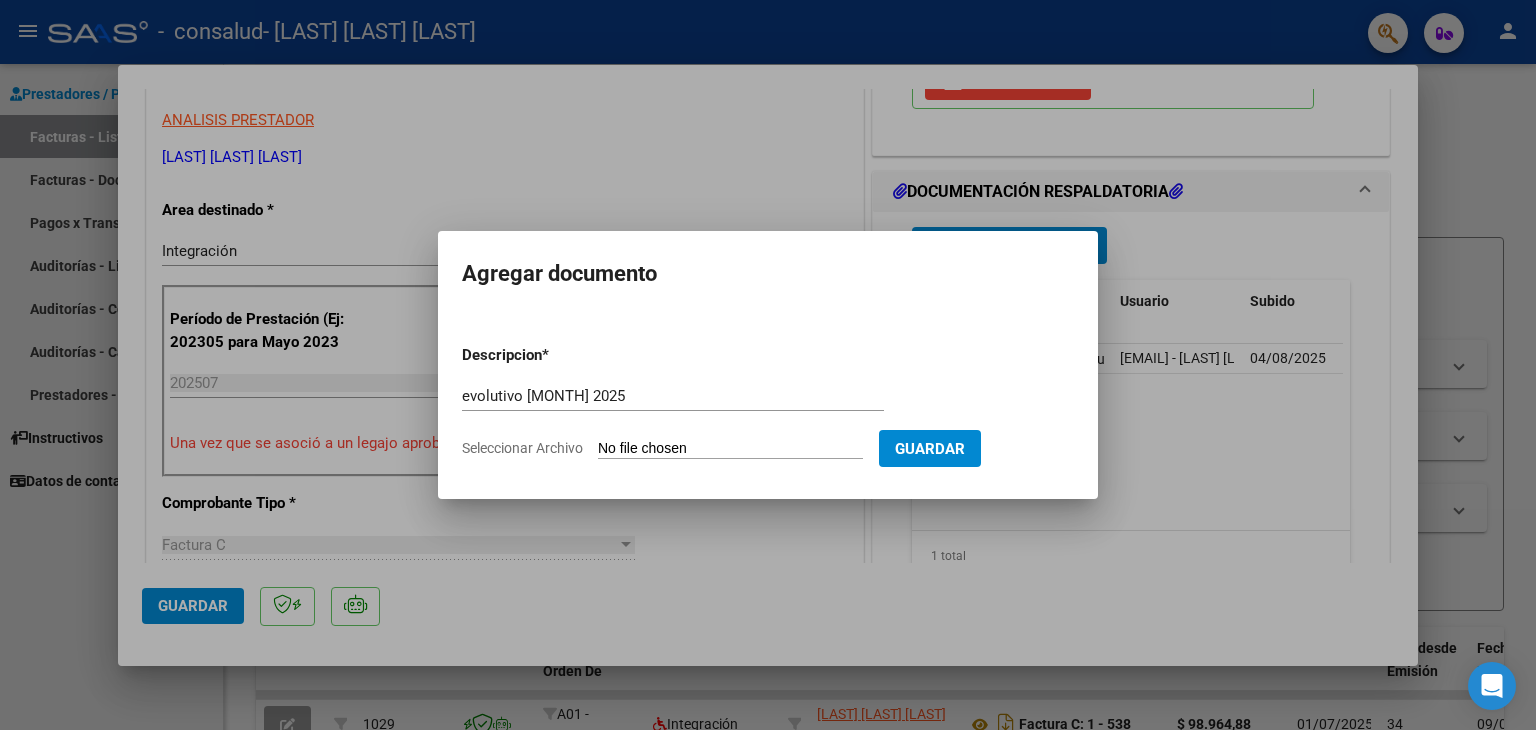 click on "Seleccionar Archivo" at bounding box center [730, 449] 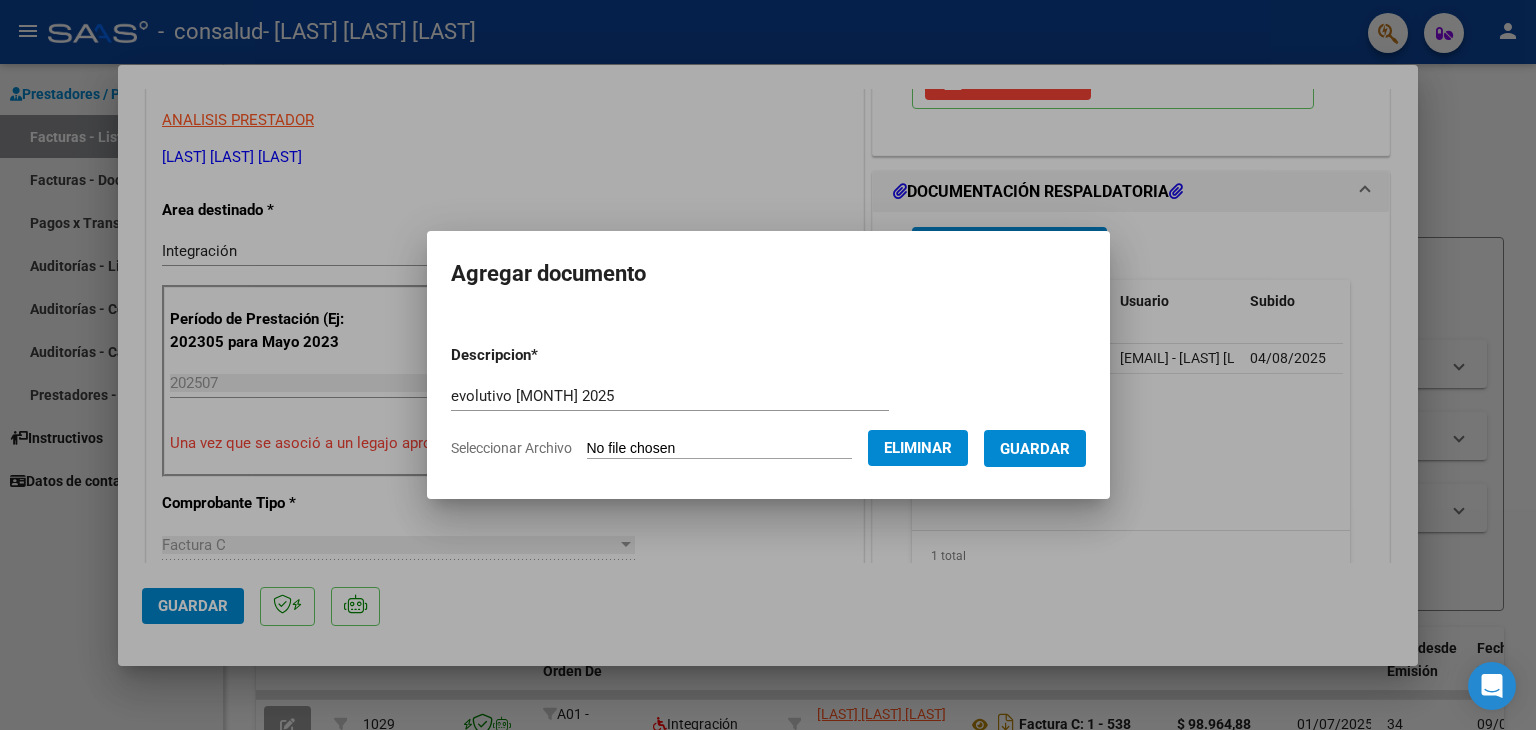 click on "Guardar" at bounding box center (1035, 449) 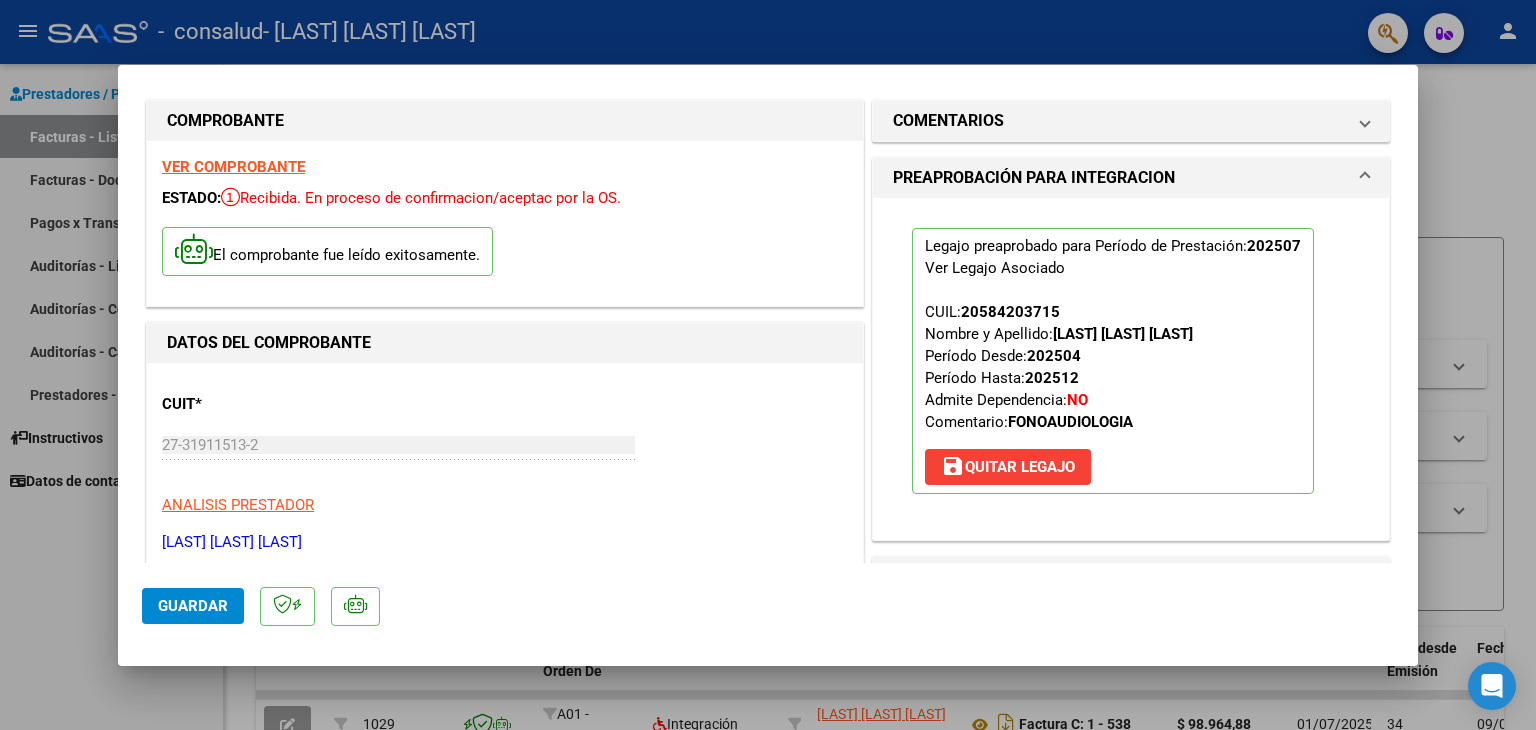 scroll, scrollTop: 0, scrollLeft: 0, axis: both 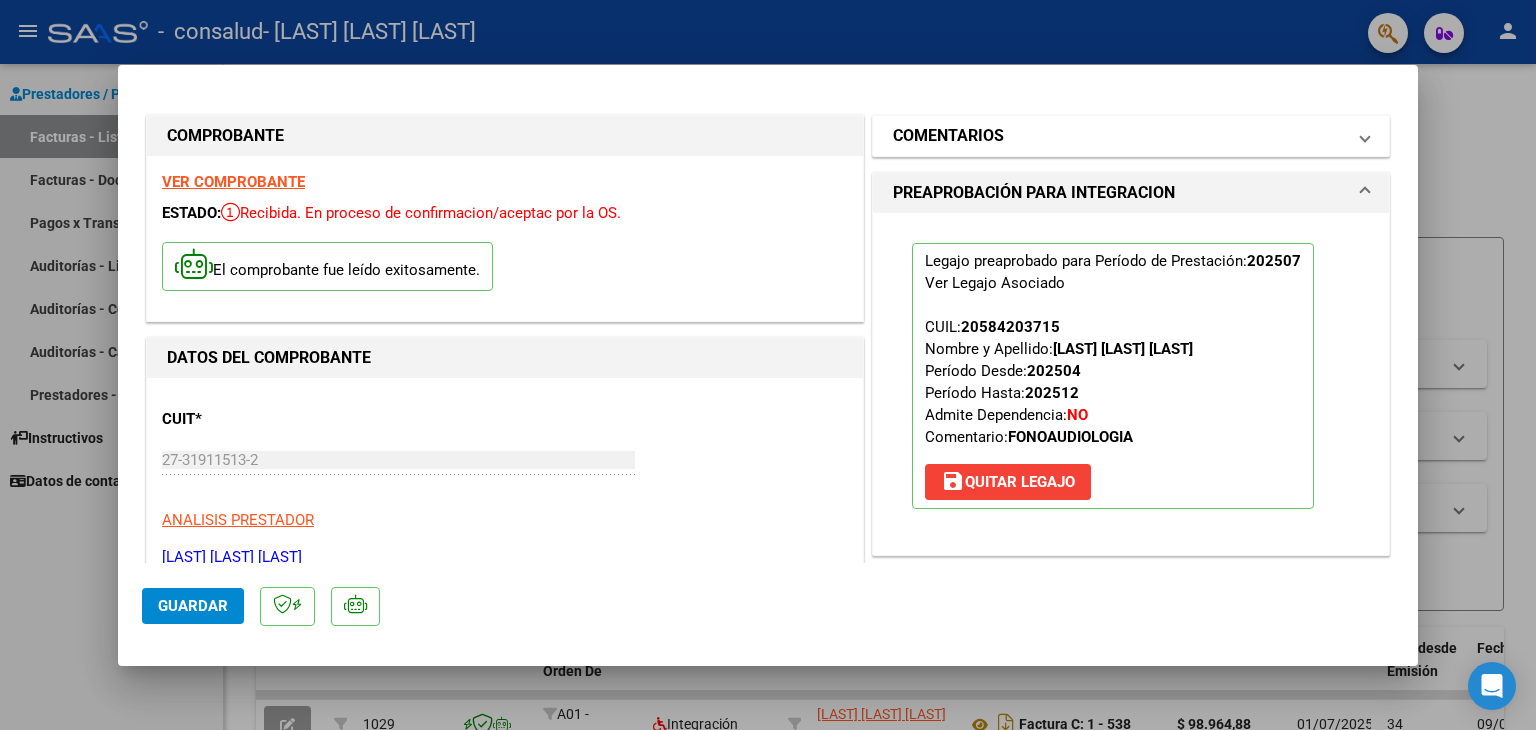 click on "COMENTARIOS" at bounding box center (1131, 136) 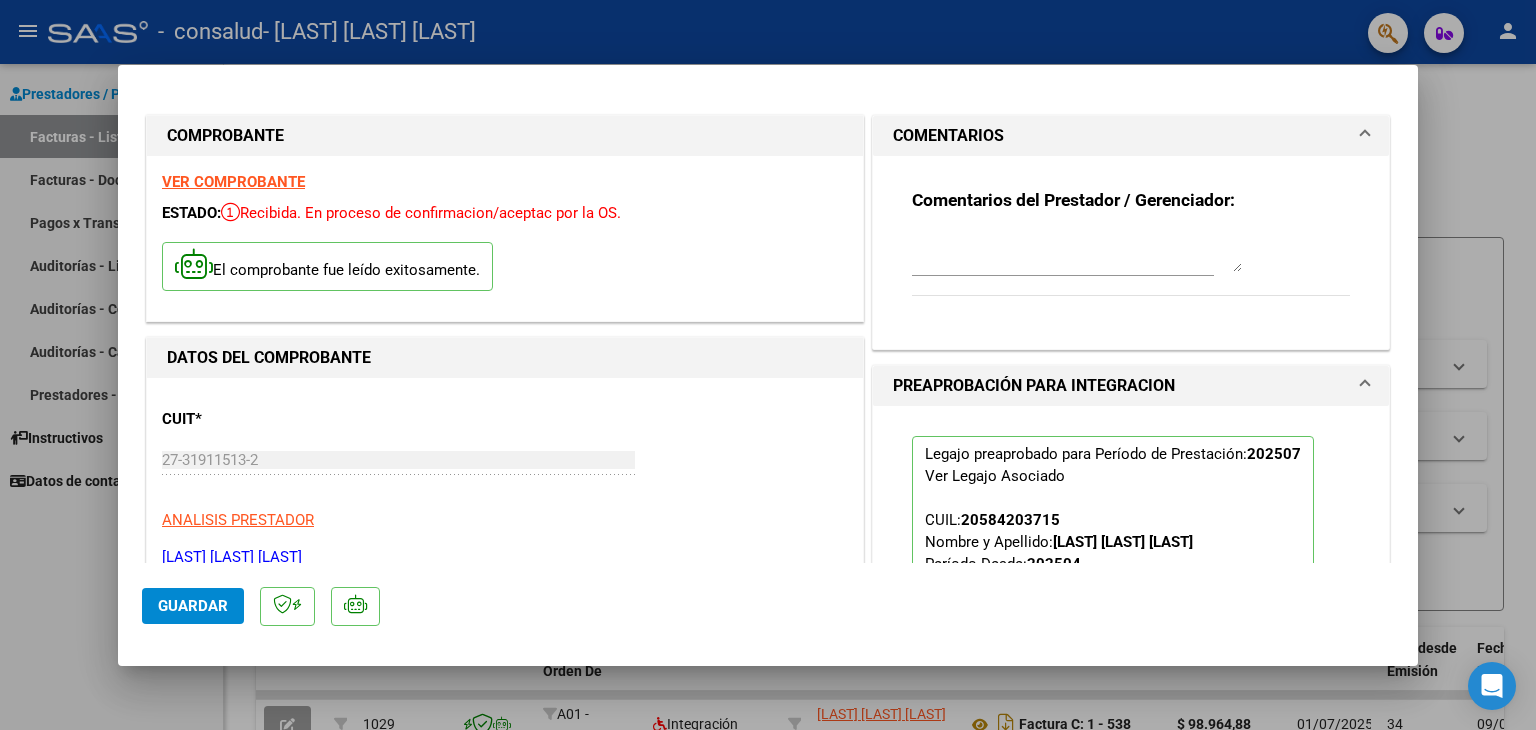 click on "Guardar" 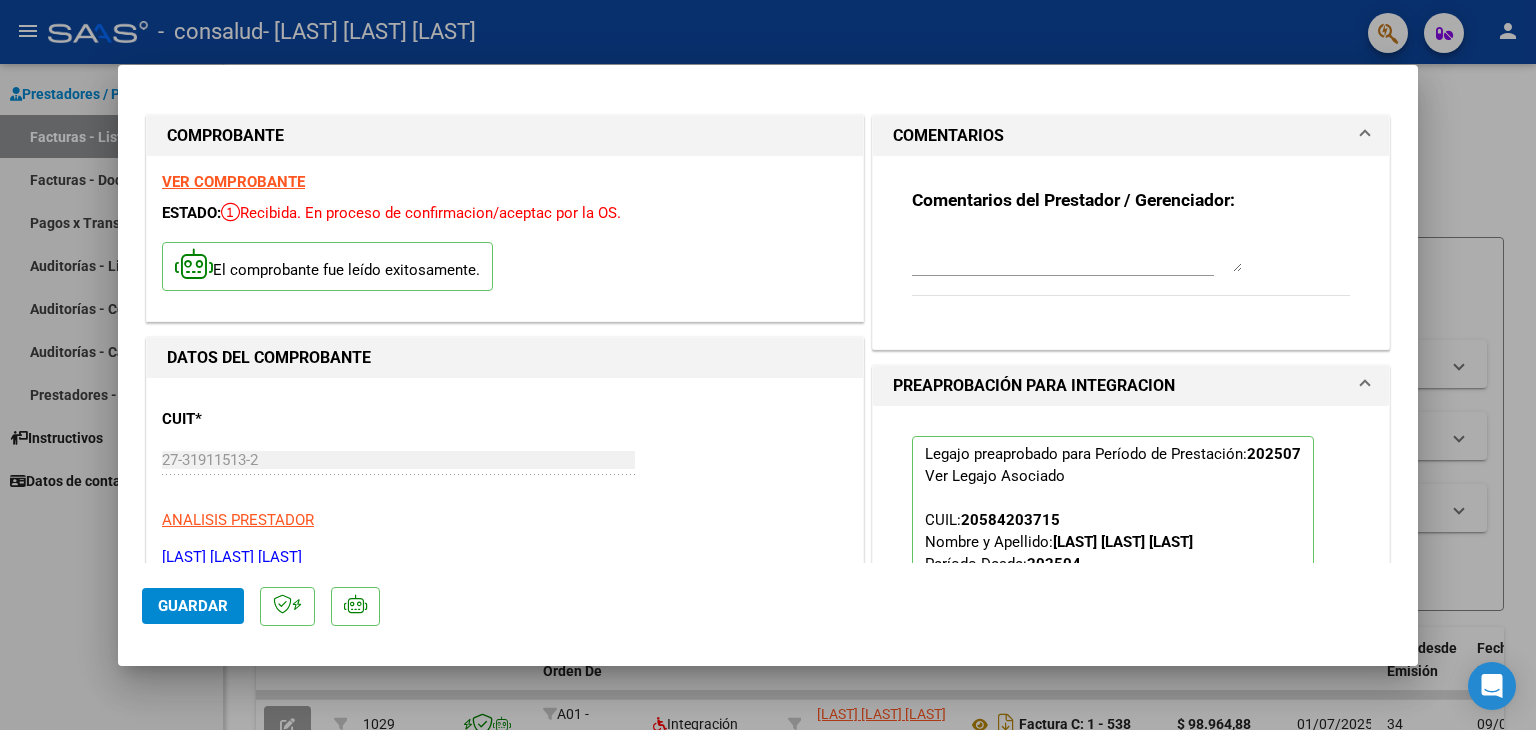 click at bounding box center (768, 365) 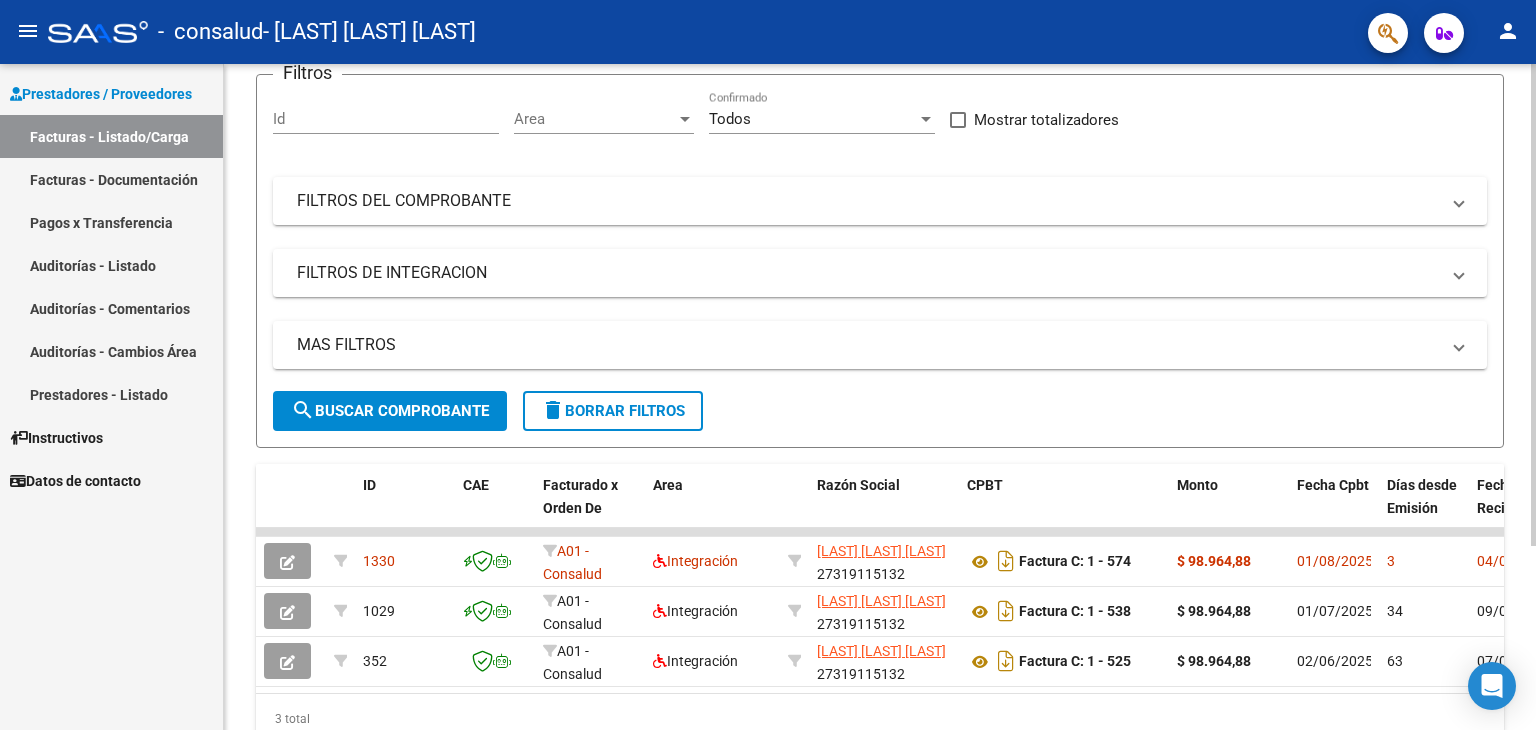 scroll, scrollTop: 200, scrollLeft: 0, axis: vertical 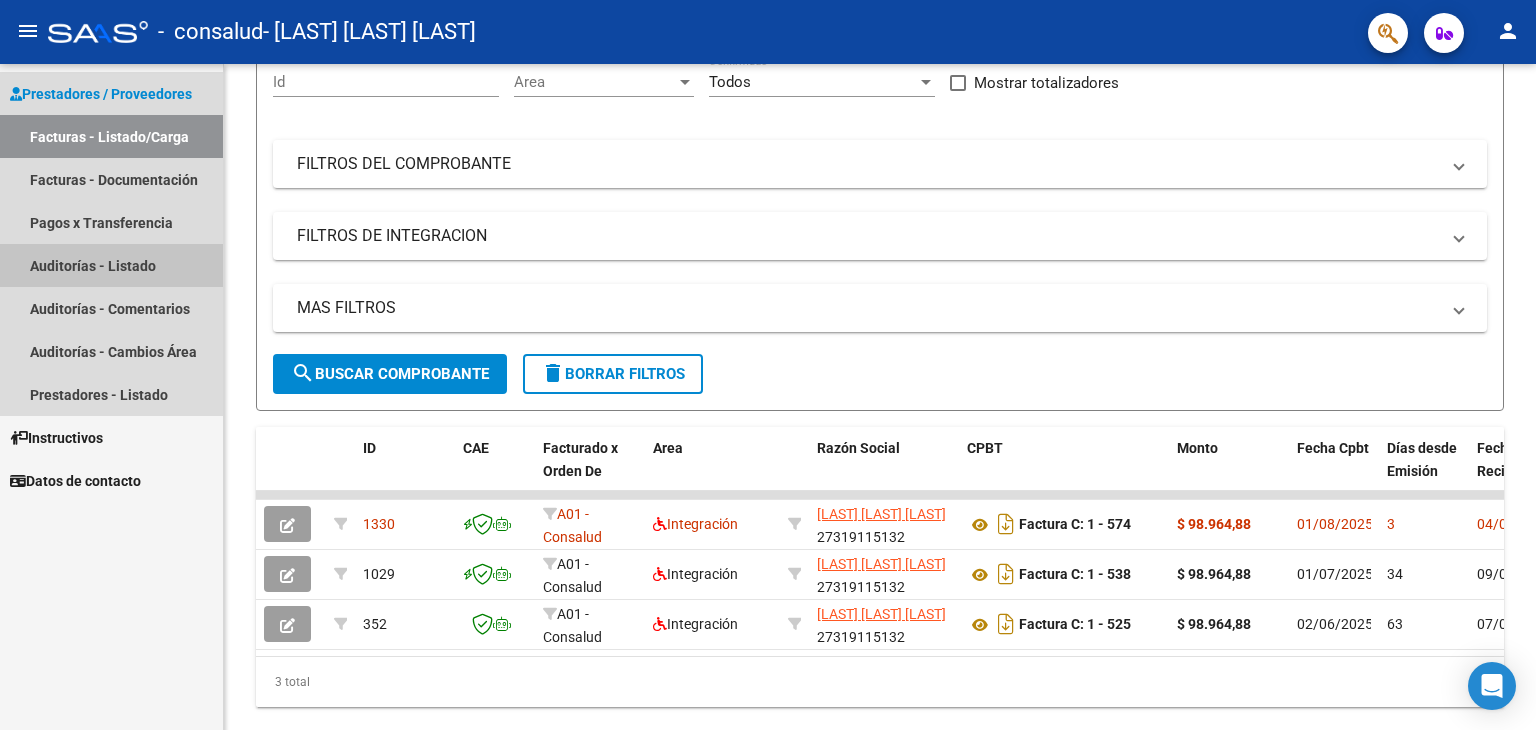 click on "Auditorías - Listado" at bounding box center [111, 265] 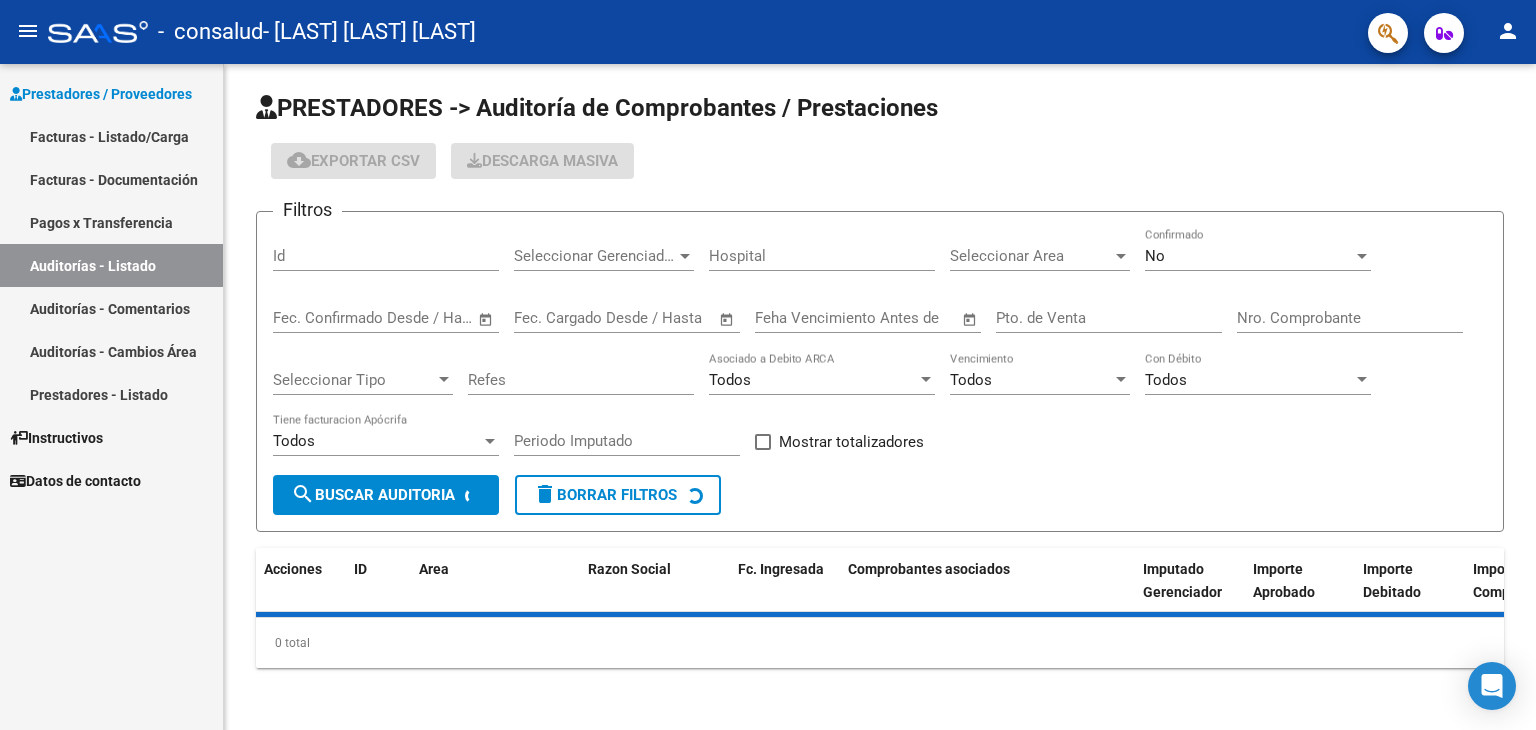 scroll, scrollTop: 48, scrollLeft: 0, axis: vertical 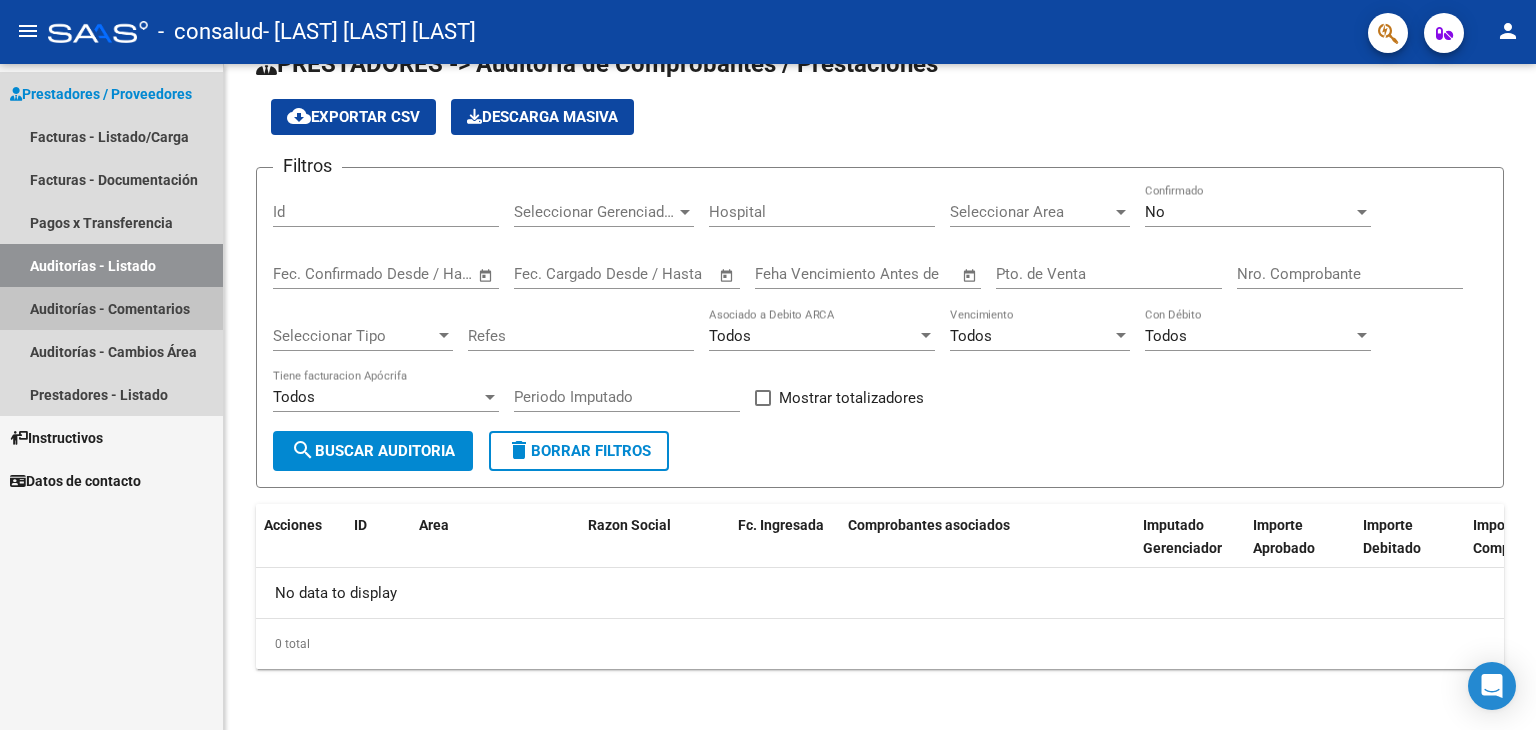 click on "Auditorías - Comentarios" at bounding box center [111, 308] 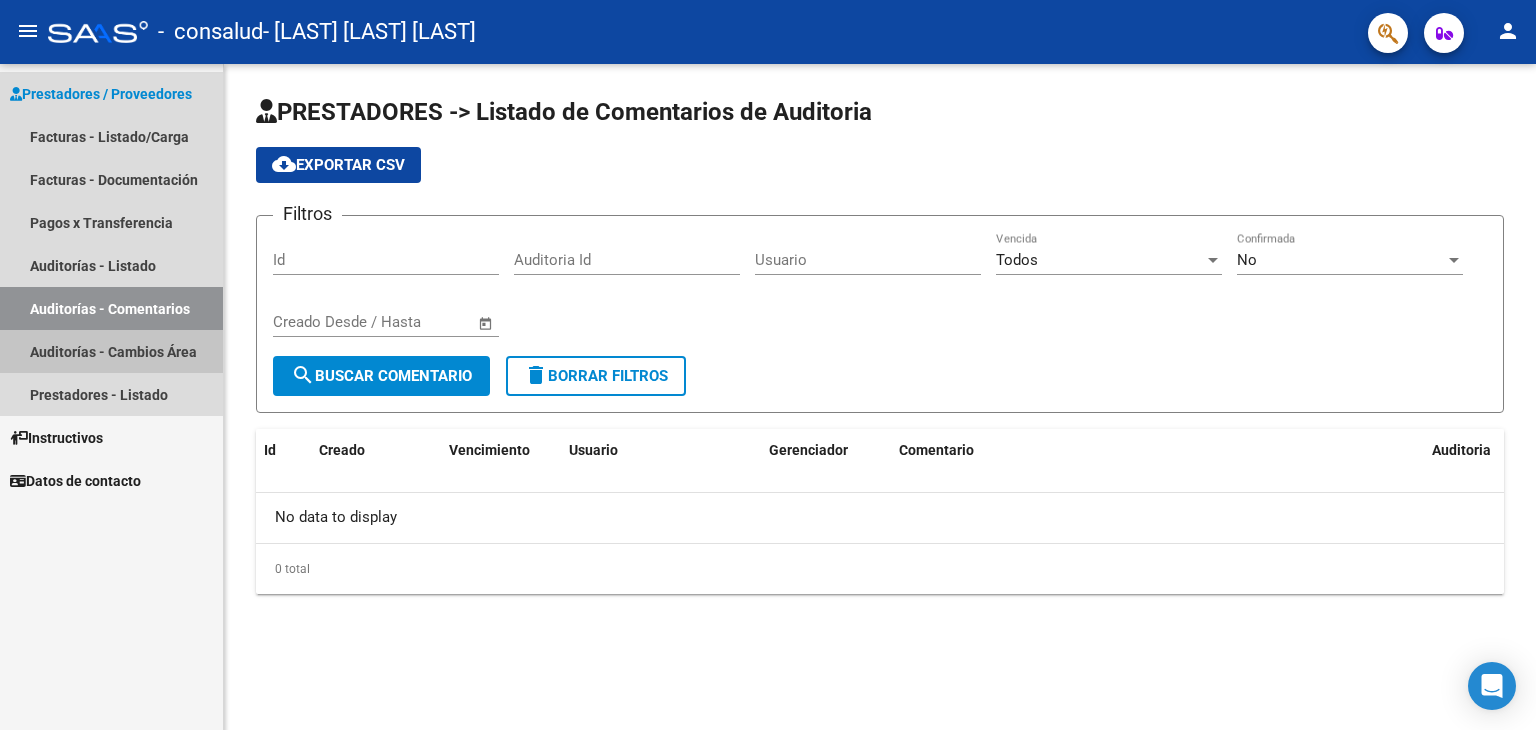 click on "Auditorías - Cambios Área" at bounding box center (111, 351) 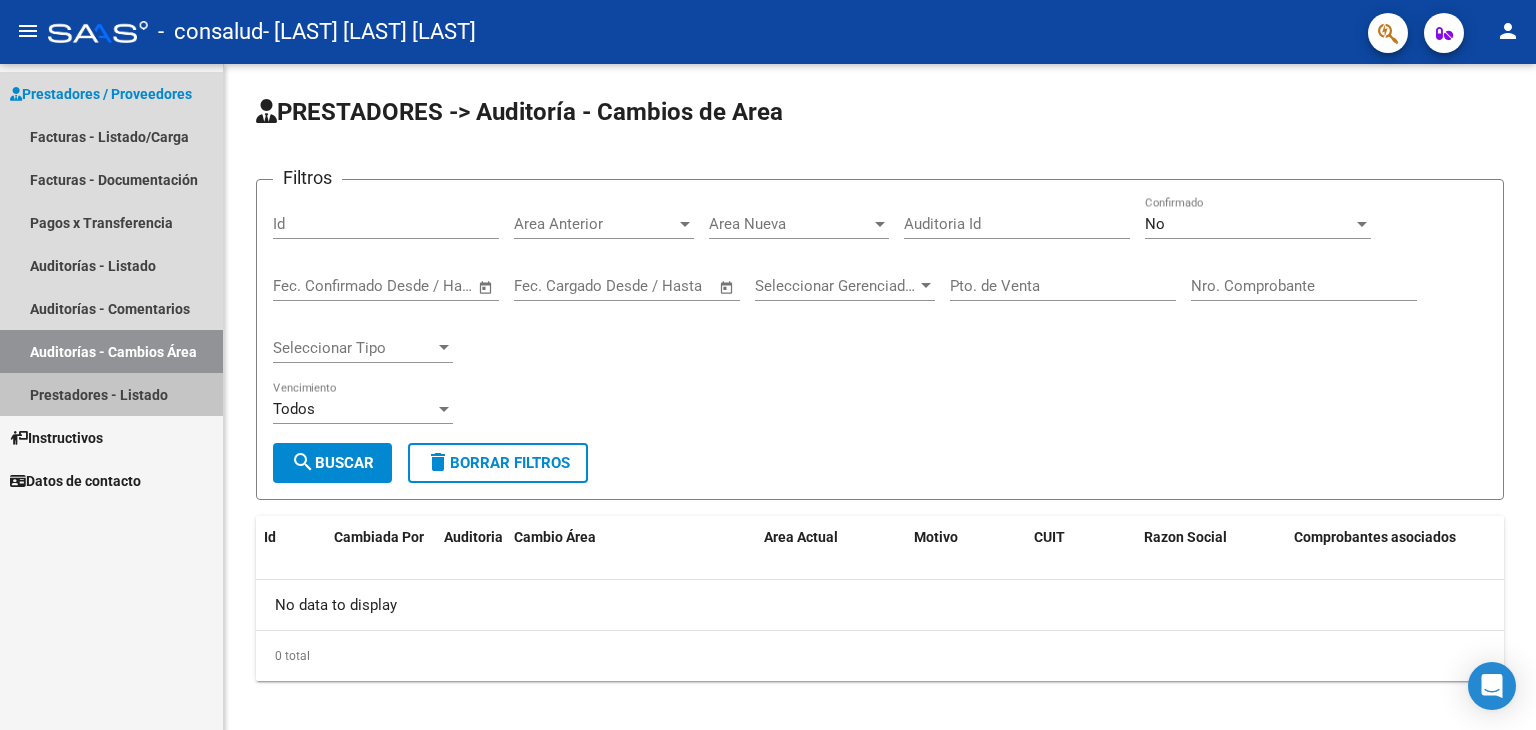 click on "Prestadores - Listado" at bounding box center (111, 394) 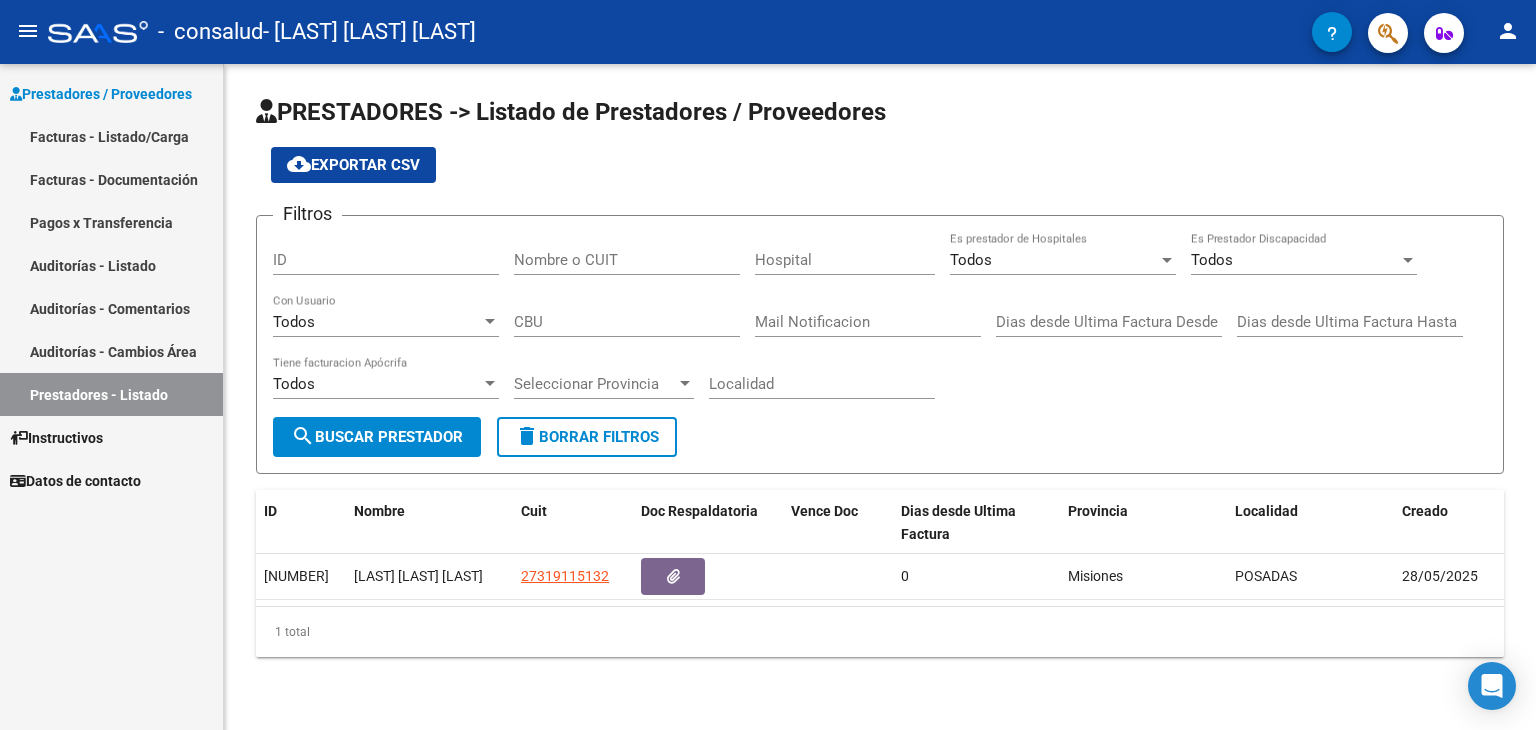 click on "Pagos x Transferencia" at bounding box center [111, 222] 